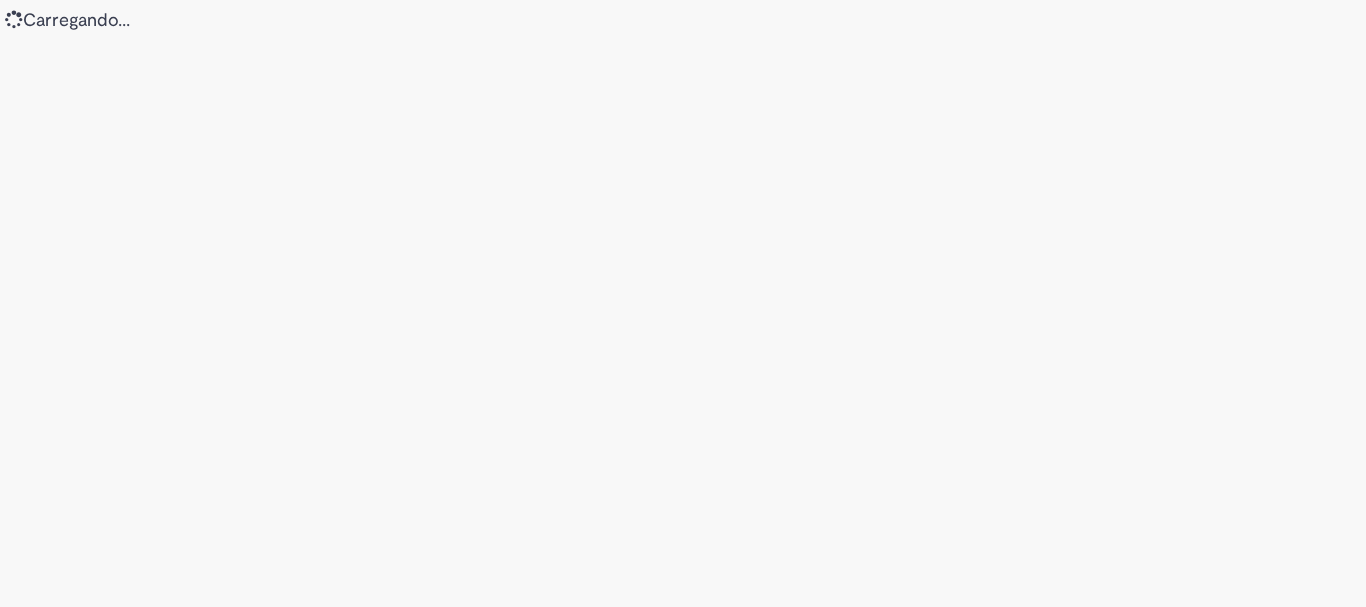scroll, scrollTop: 0, scrollLeft: 0, axis: both 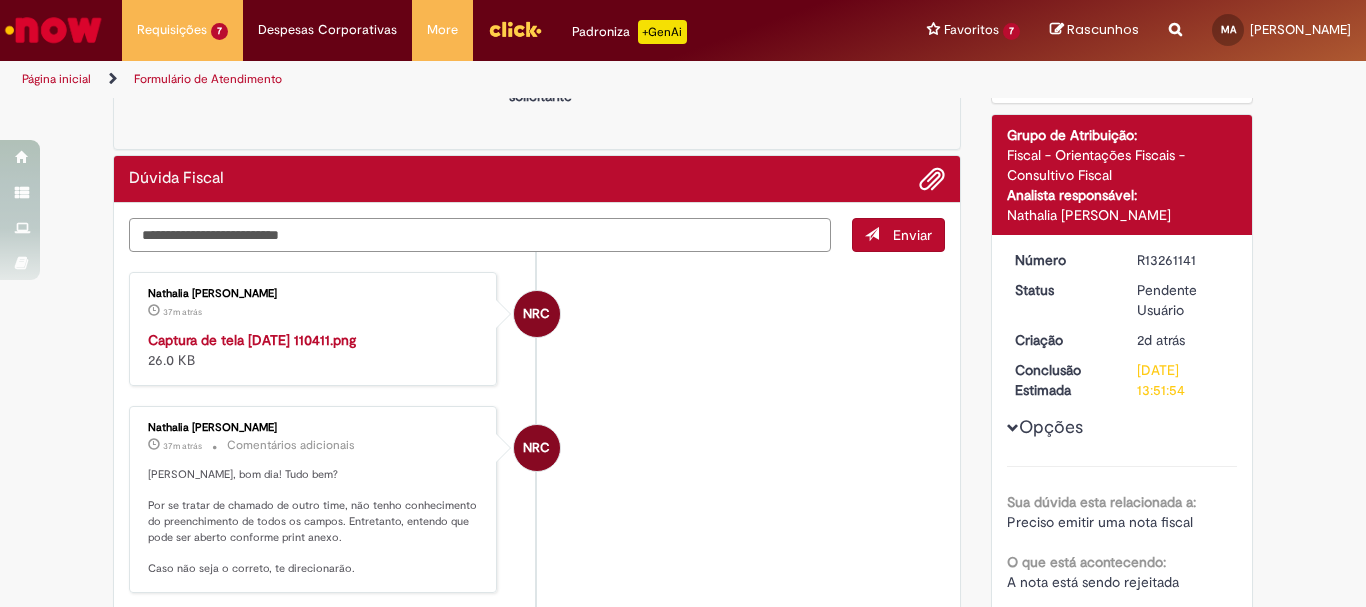 click at bounding box center (480, 235) 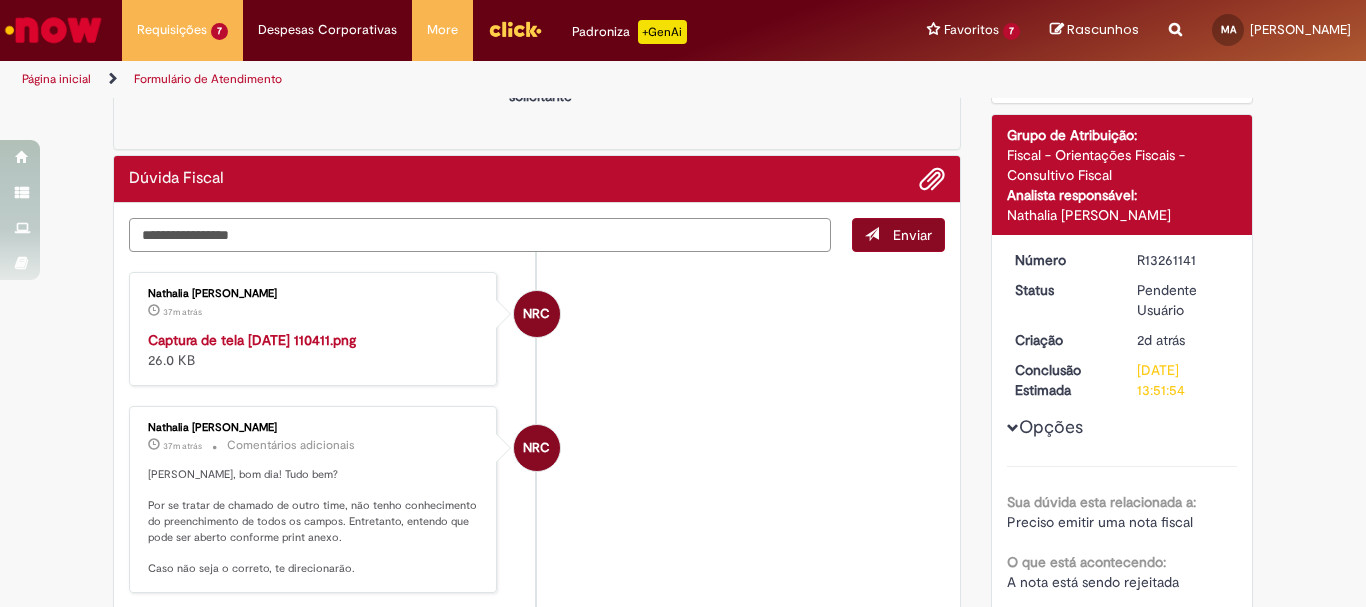 type on "**********" 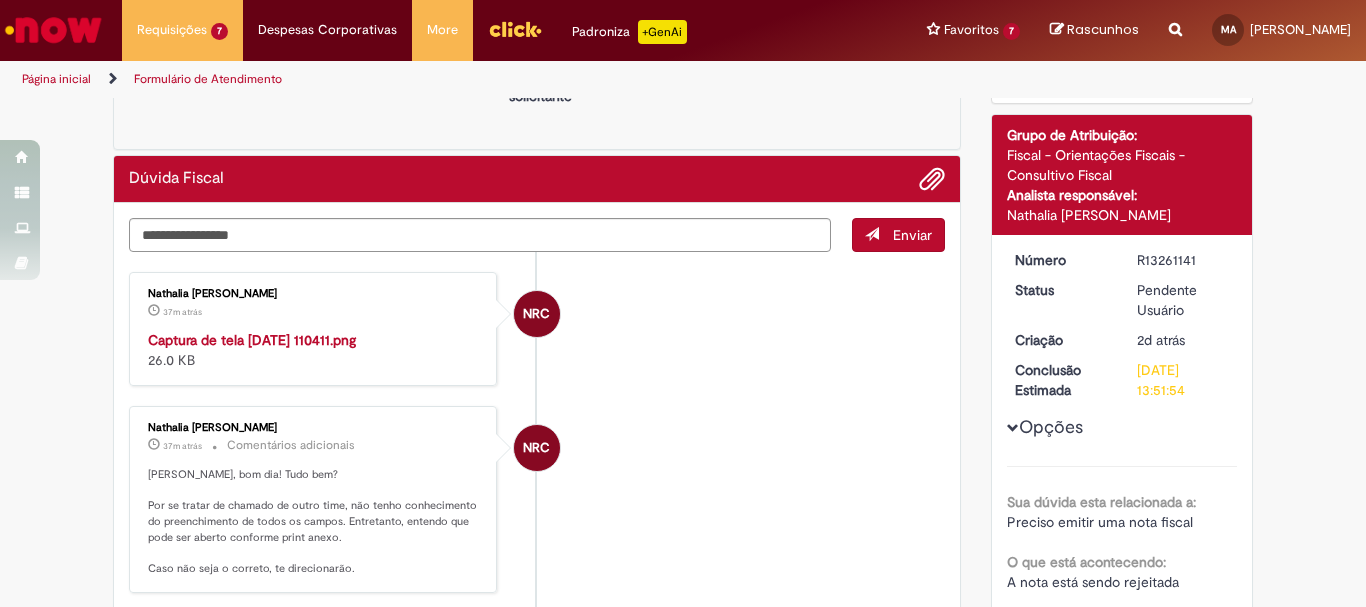 click on "Enviar" at bounding box center [912, 235] 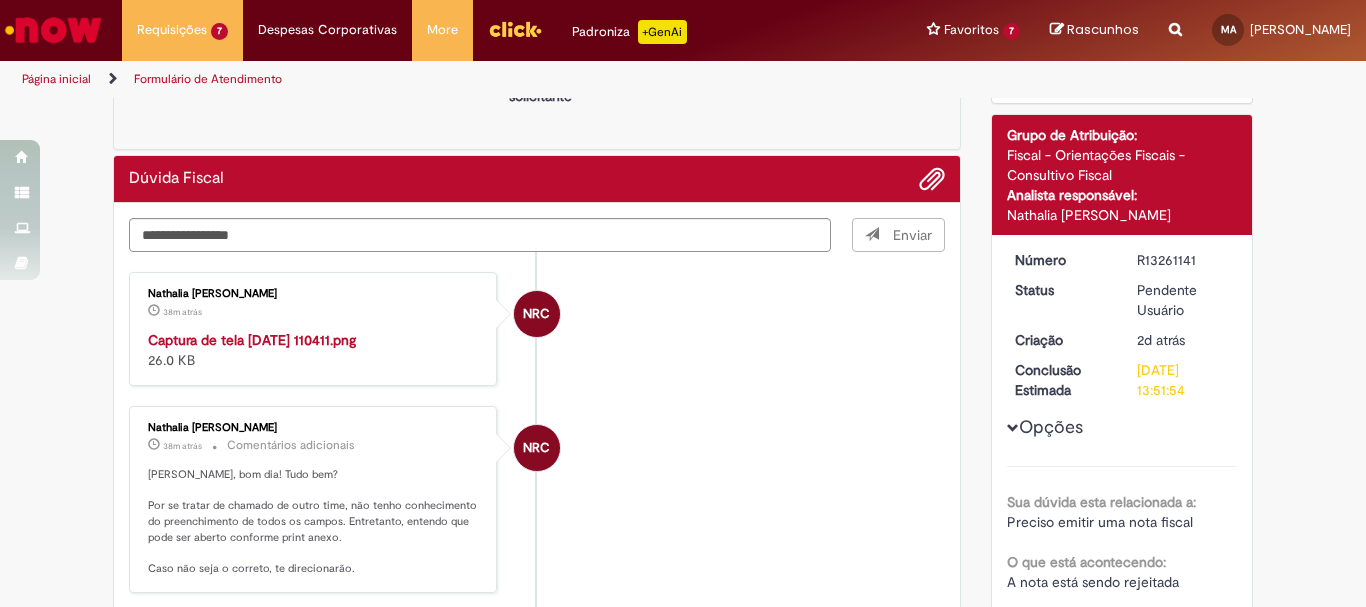 type 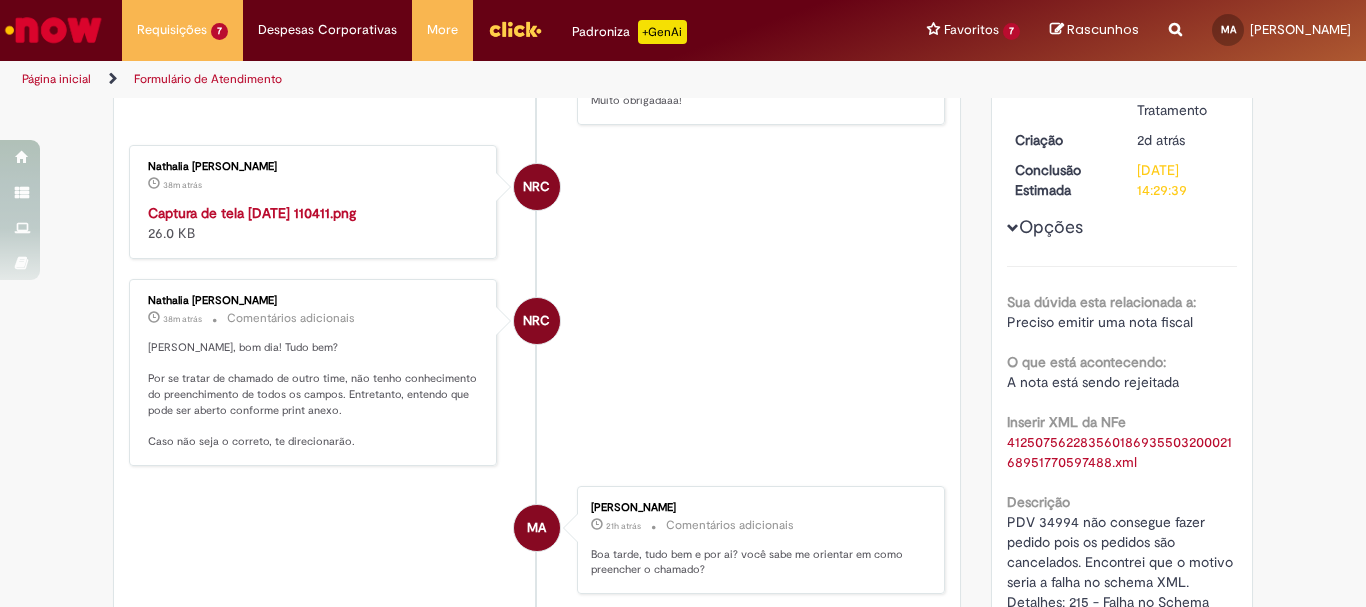 scroll, scrollTop: 700, scrollLeft: 0, axis: vertical 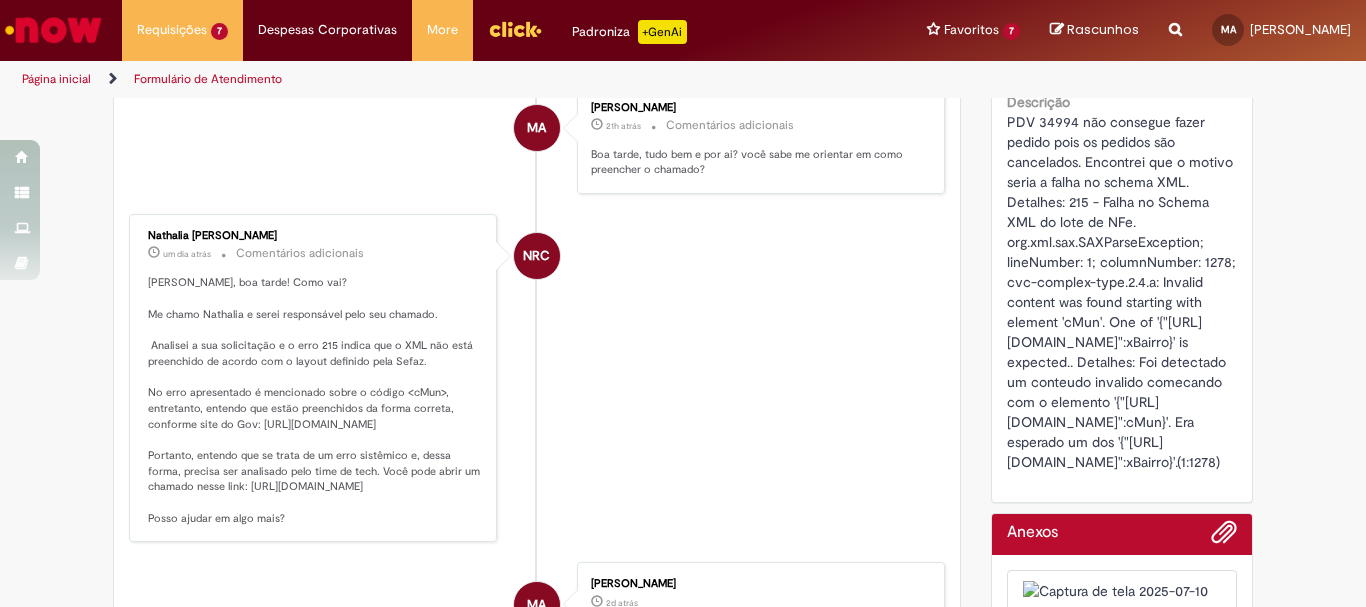 drag, startPoint x: 995, startPoint y: 127, endPoint x: 1151, endPoint y: 484, distance: 389.59595 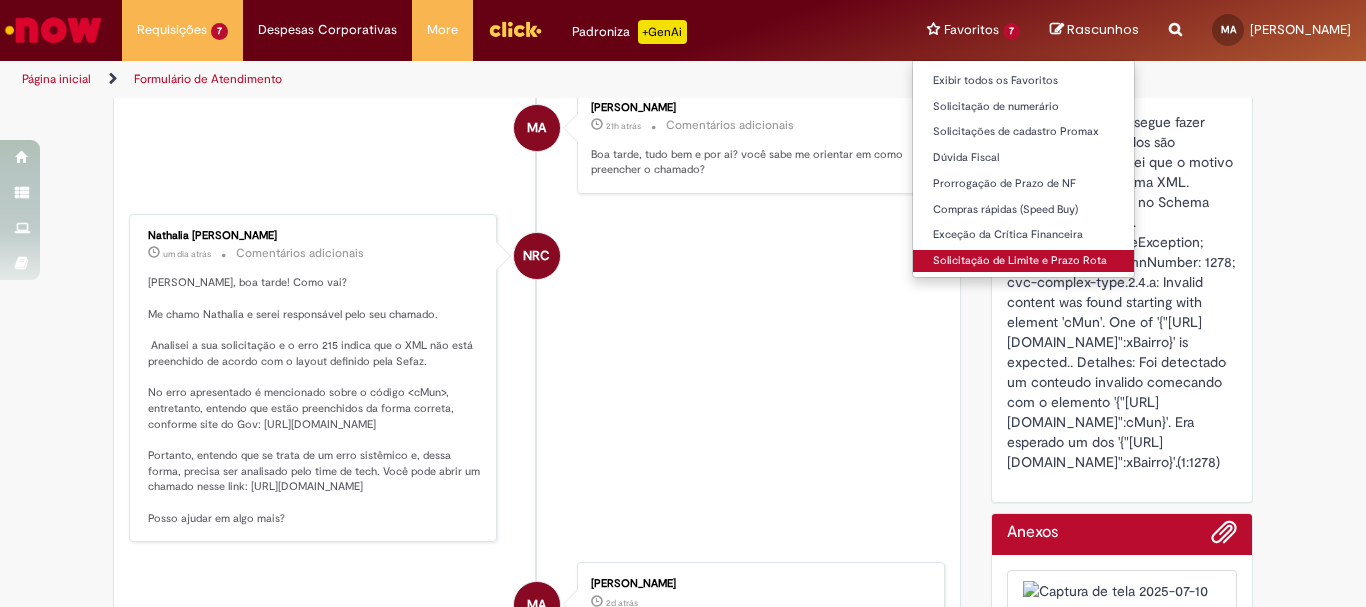 click on "Solicitação de Limite e Prazo Rota" at bounding box center [1023, 261] 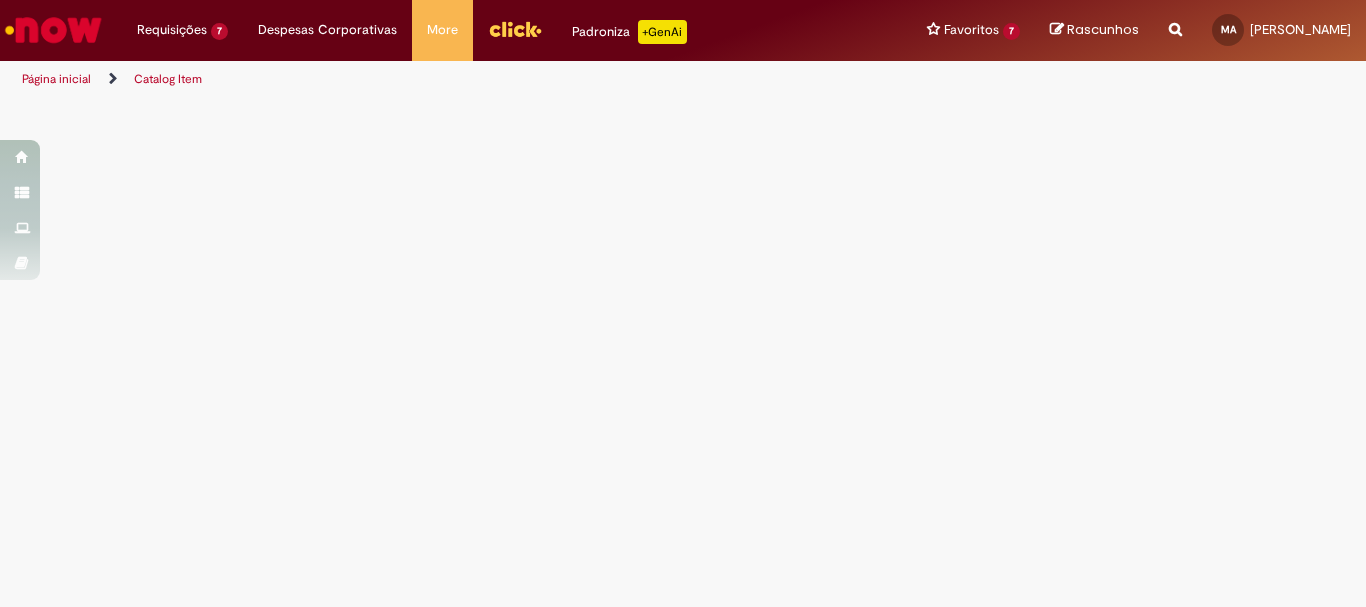 scroll, scrollTop: 0, scrollLeft: 0, axis: both 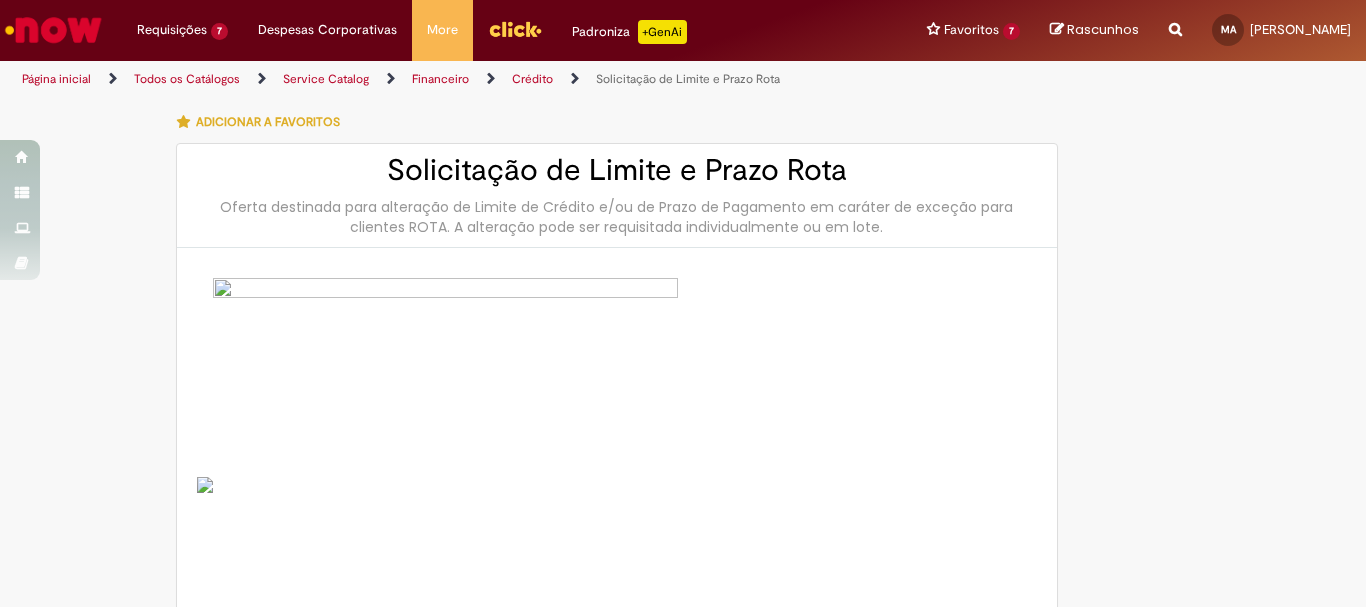 type on "********" 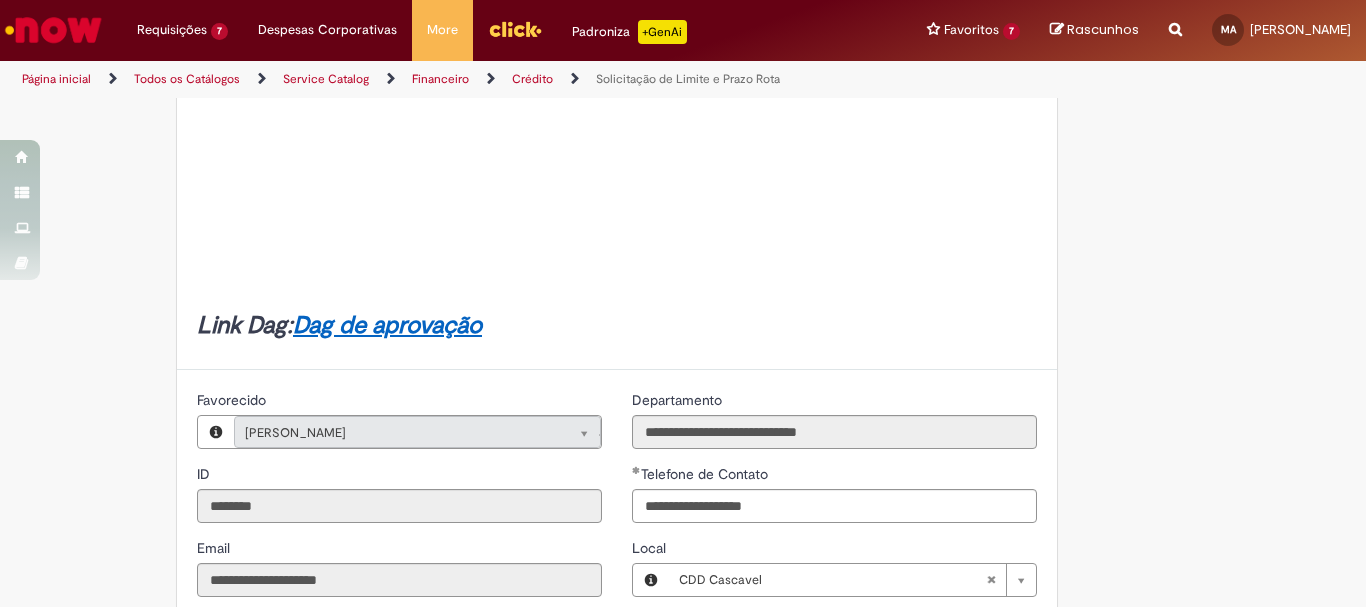 scroll, scrollTop: 700, scrollLeft: 0, axis: vertical 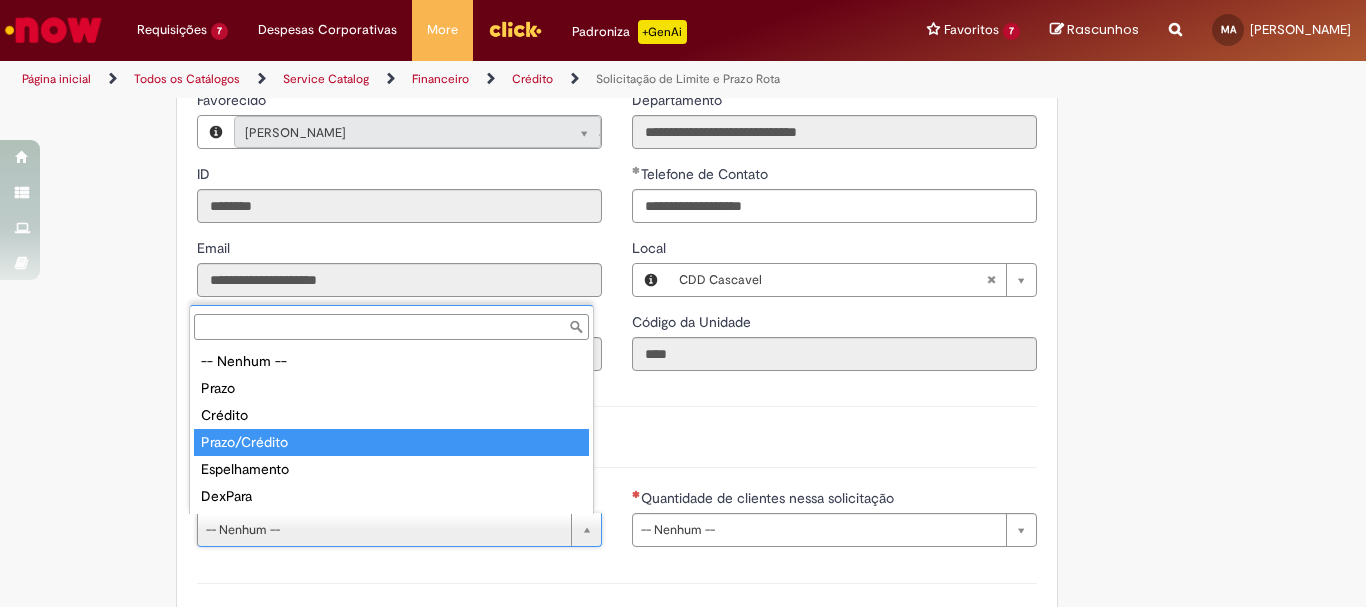 type on "**********" 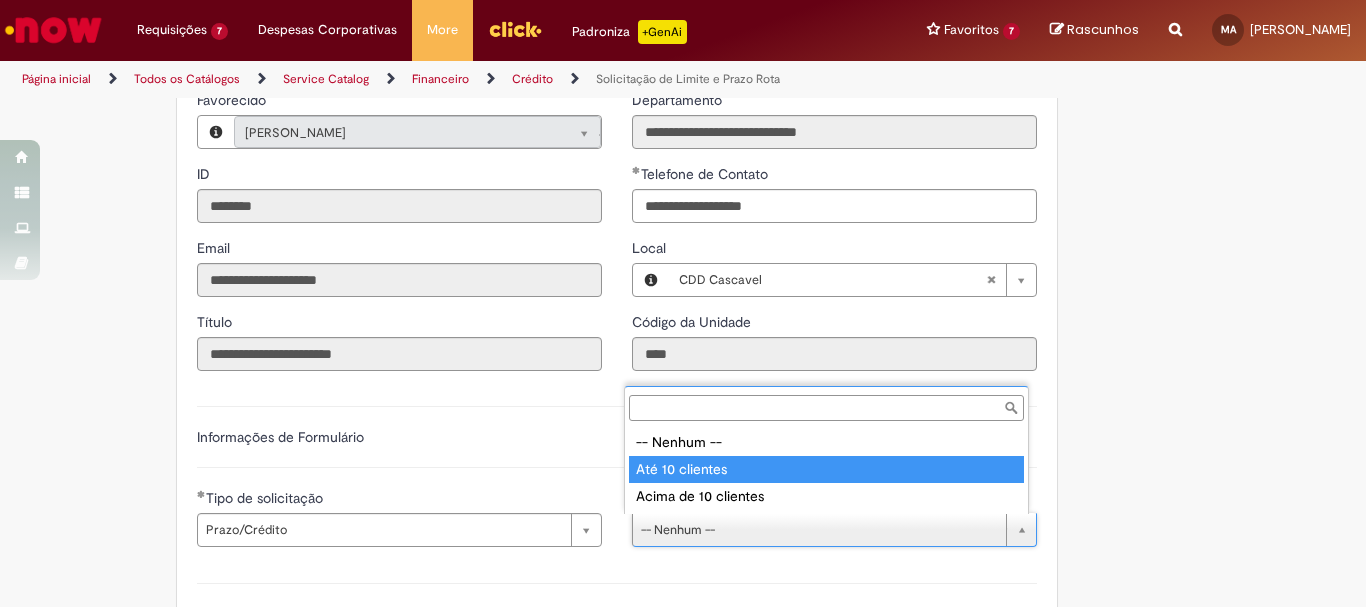 type on "**********" 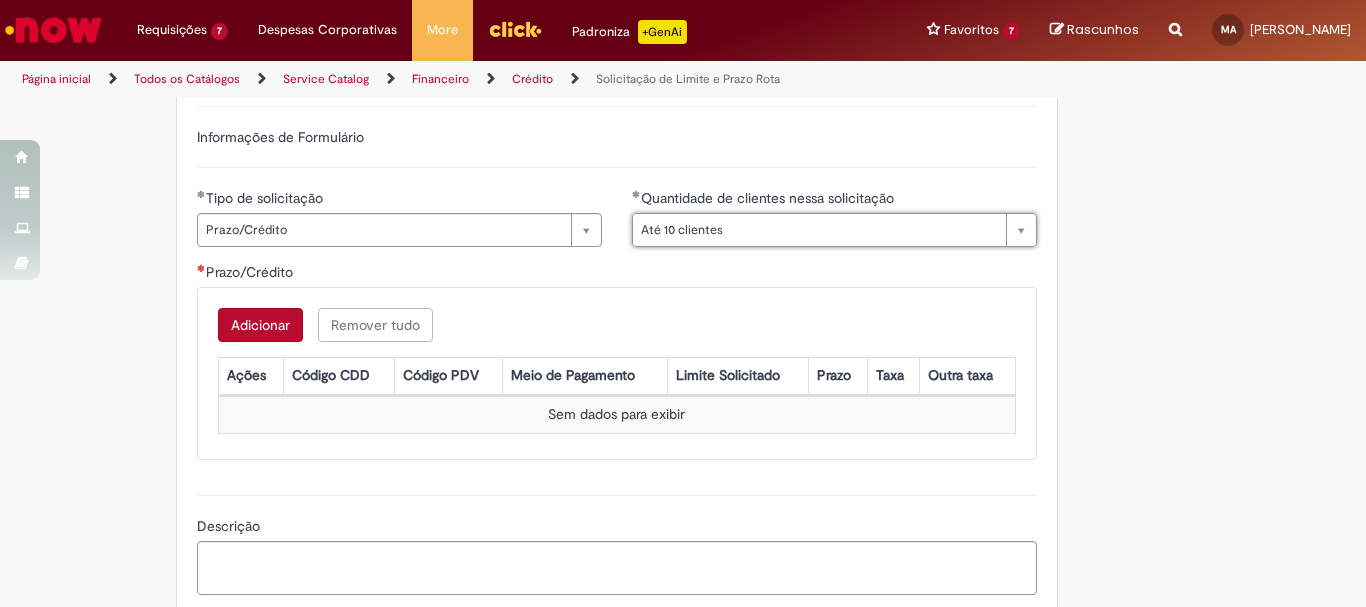 scroll, scrollTop: 1100, scrollLeft: 0, axis: vertical 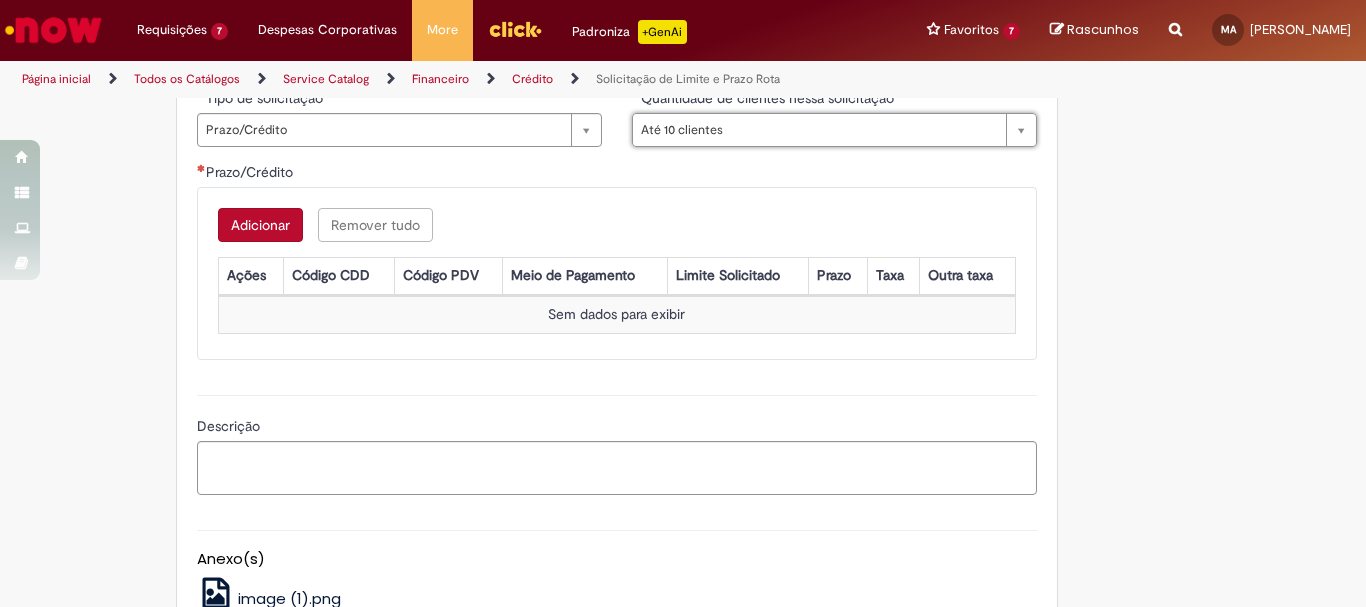 click on "Adicionar" at bounding box center (260, 225) 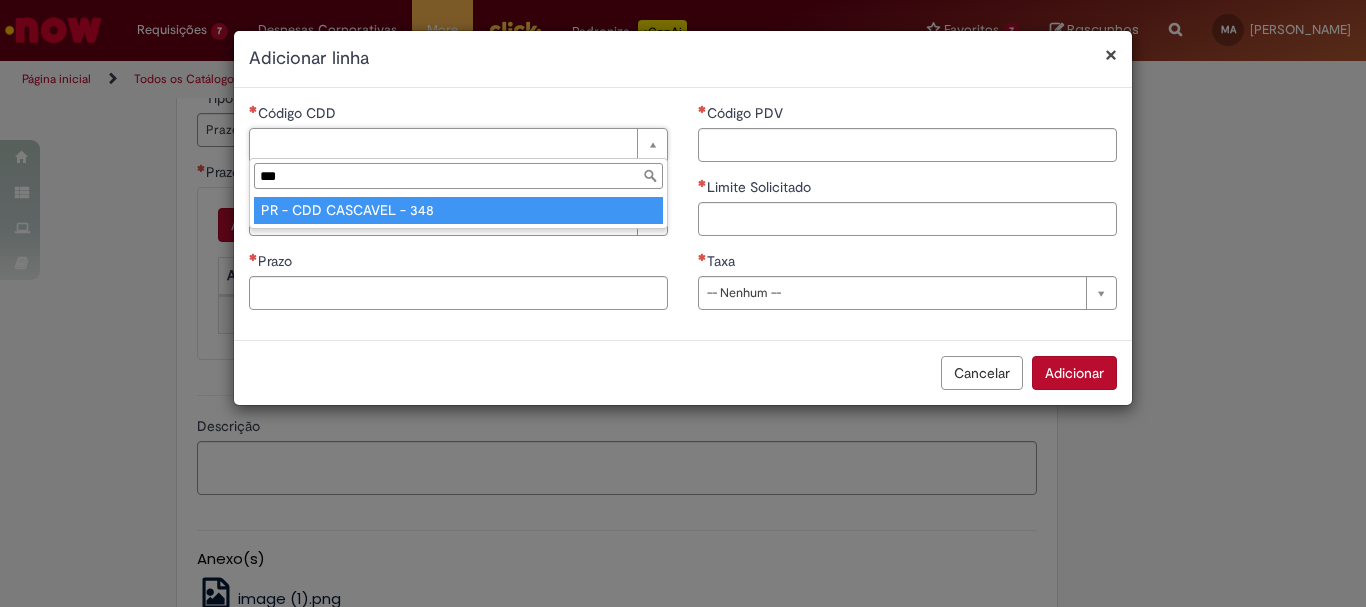 type on "***" 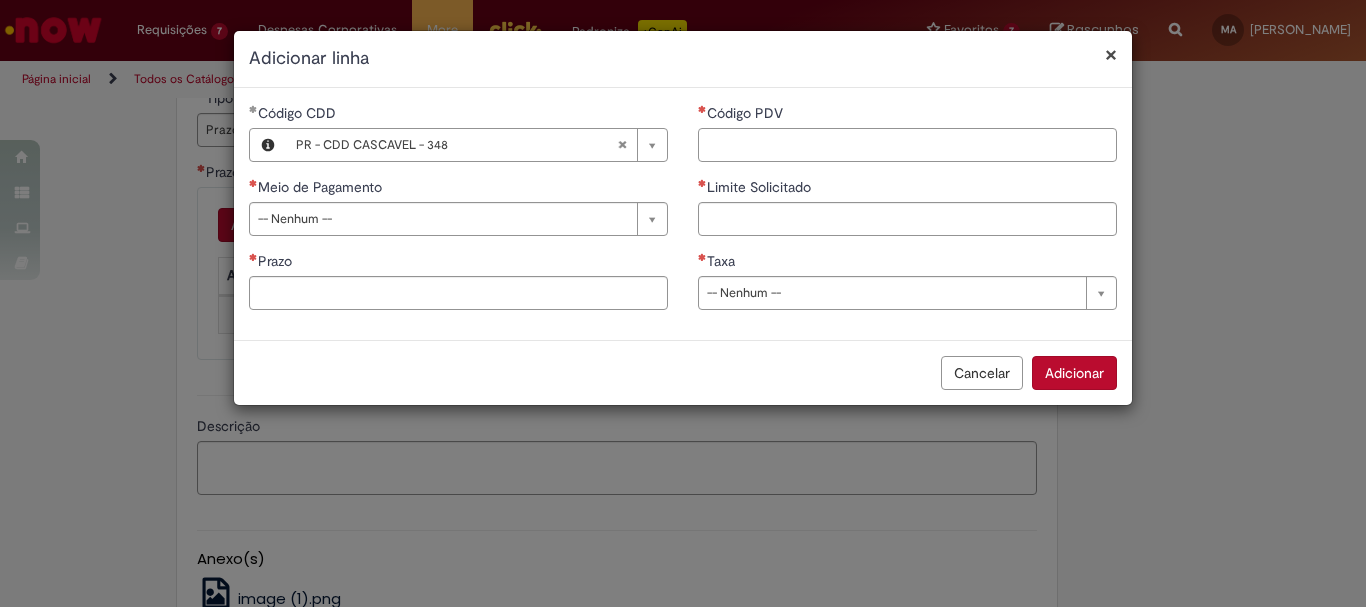 click on "Código PDV" at bounding box center (907, 145) 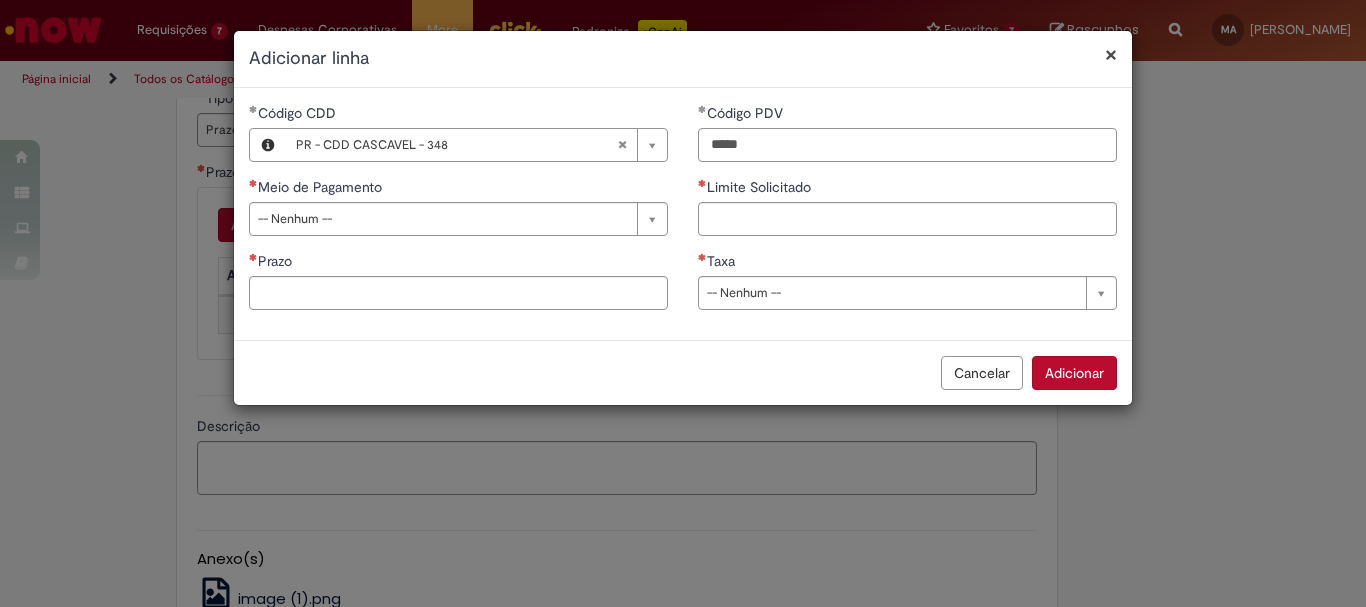 type on "*****" 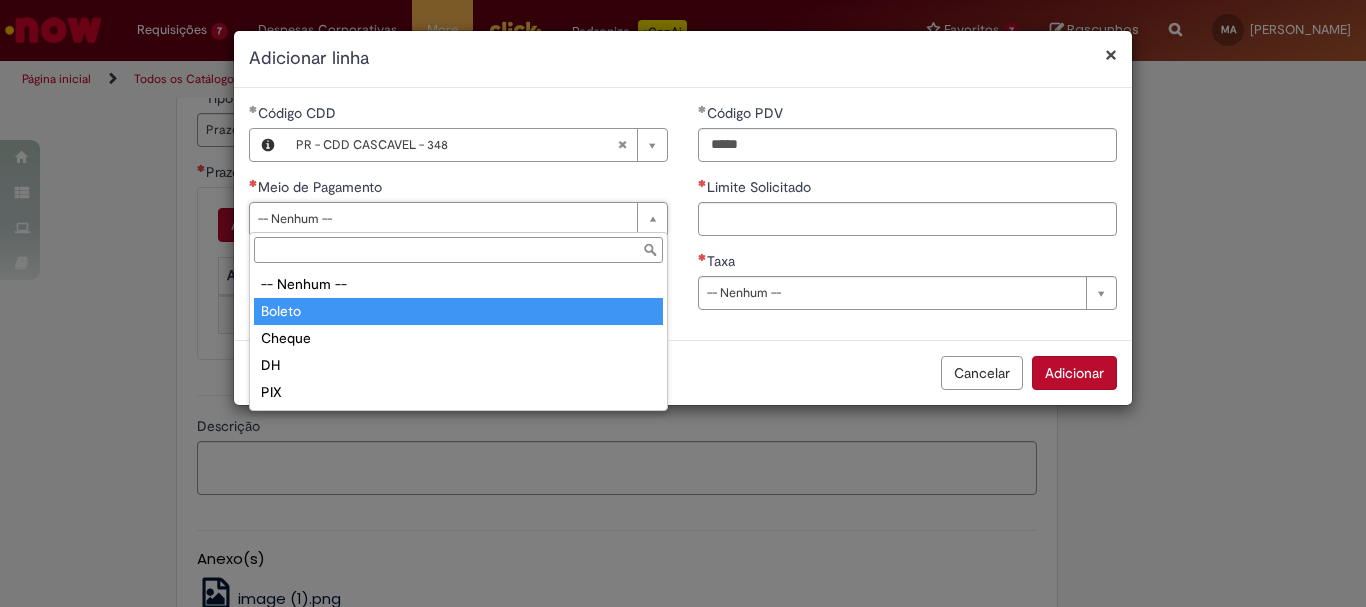 type on "******" 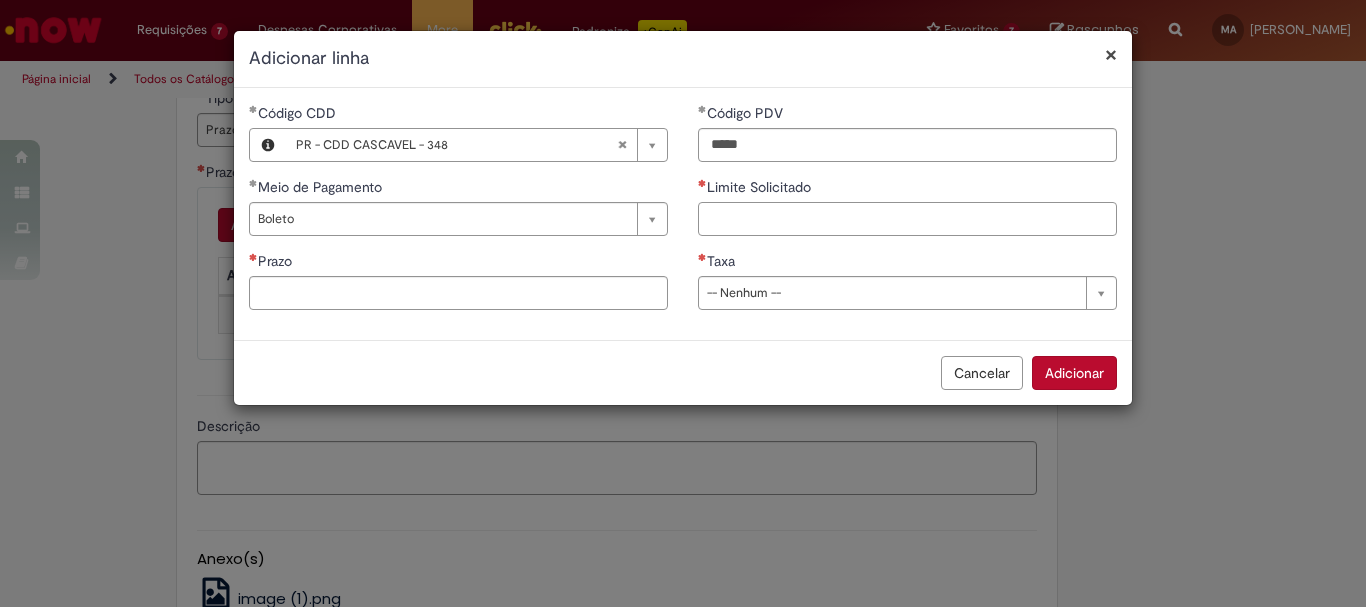 click on "Limite Solicitado" at bounding box center [907, 219] 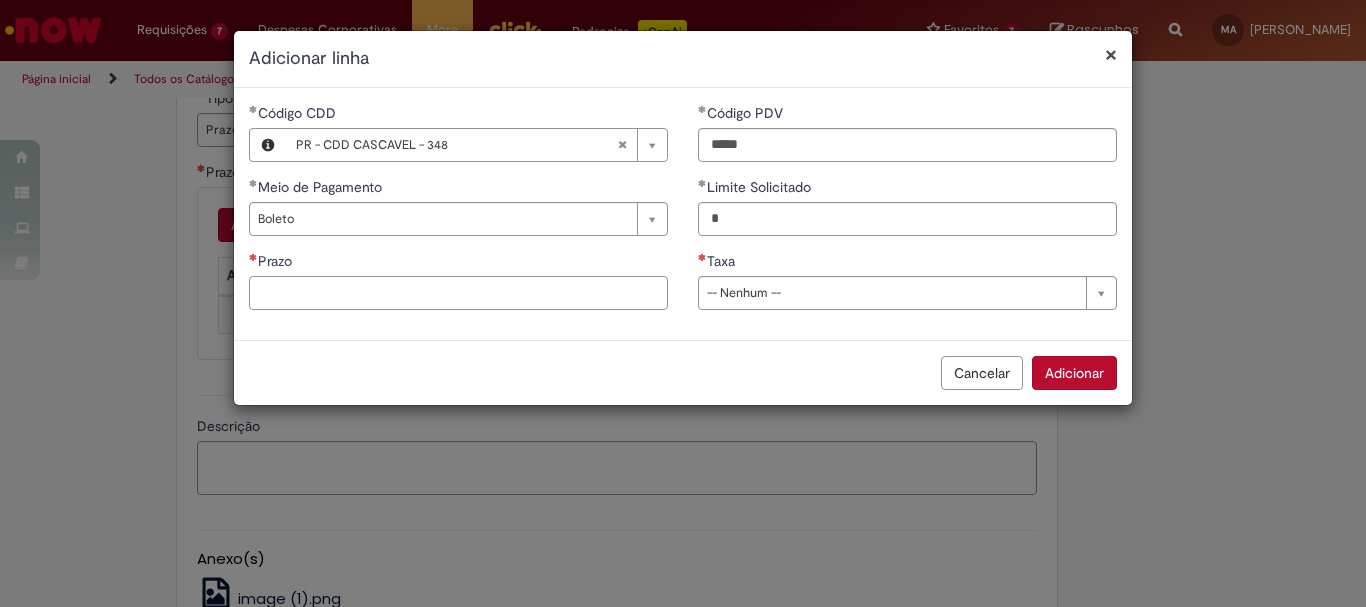 type on "****" 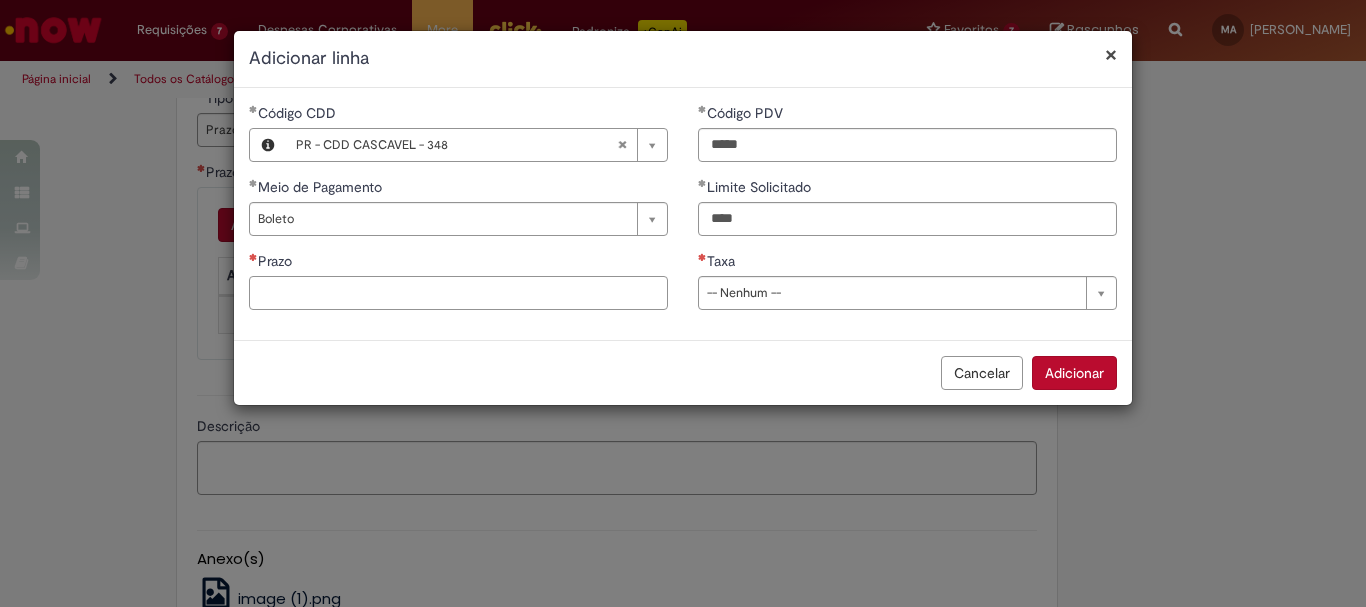 click on "Prazo" at bounding box center [458, 293] 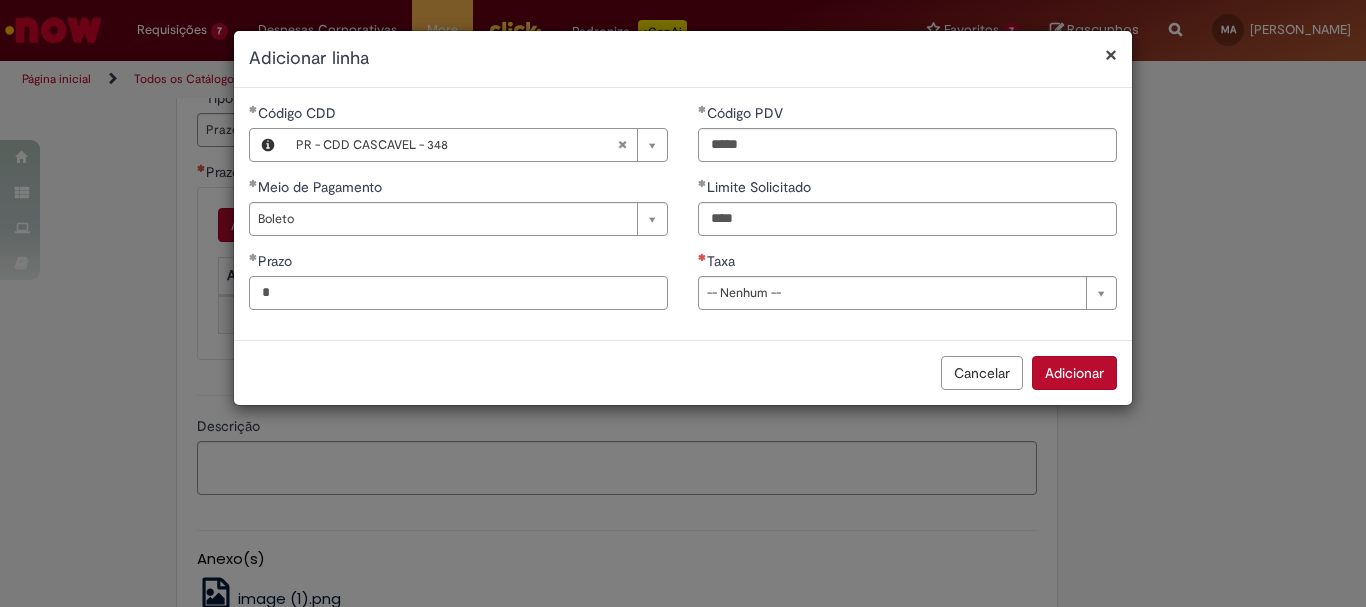 type on "*" 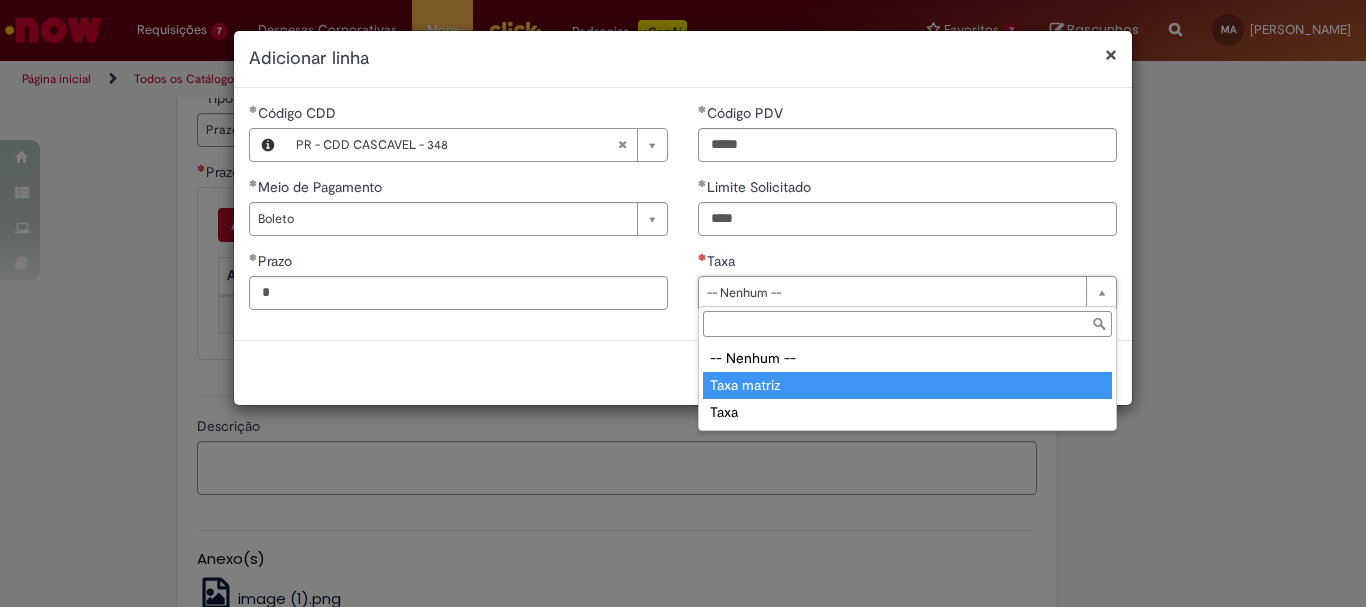 type on "**********" 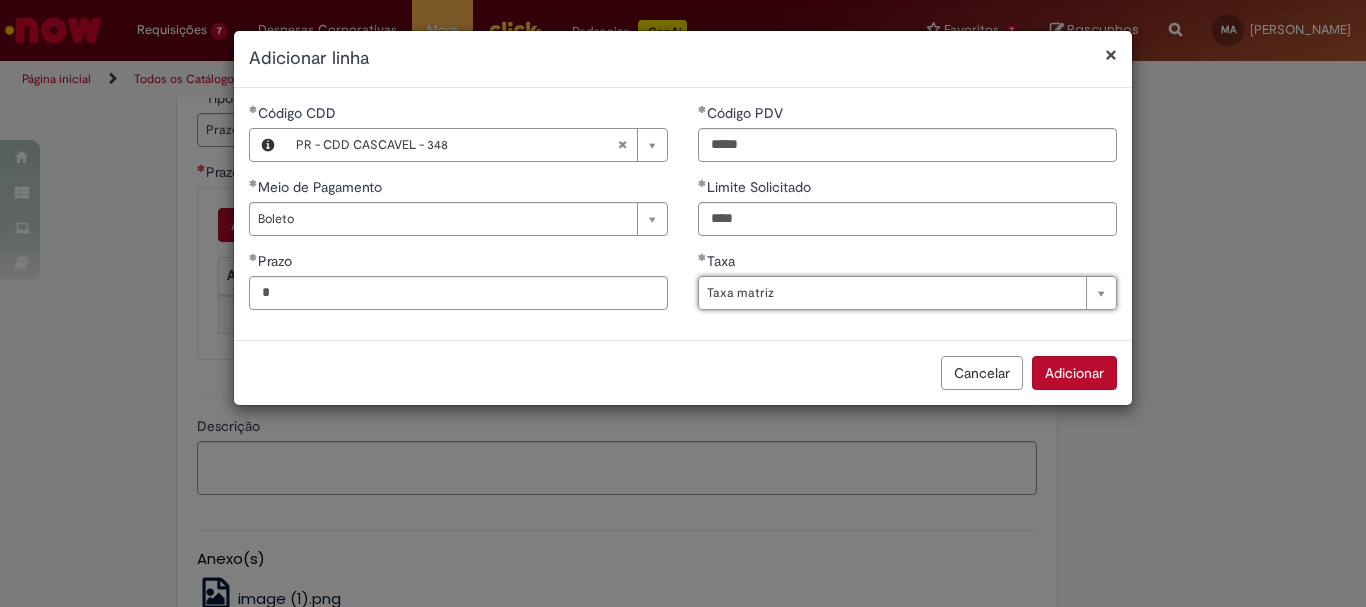 click on "Adicionar" at bounding box center [1074, 373] 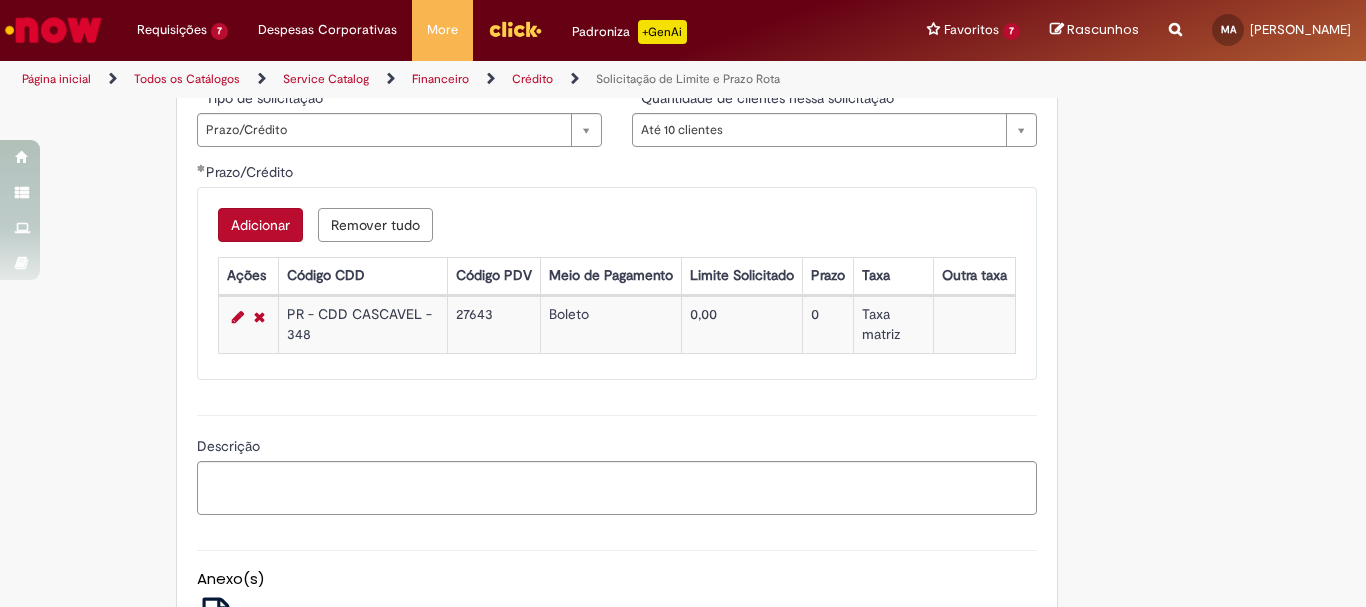 scroll, scrollTop: 1200, scrollLeft: 0, axis: vertical 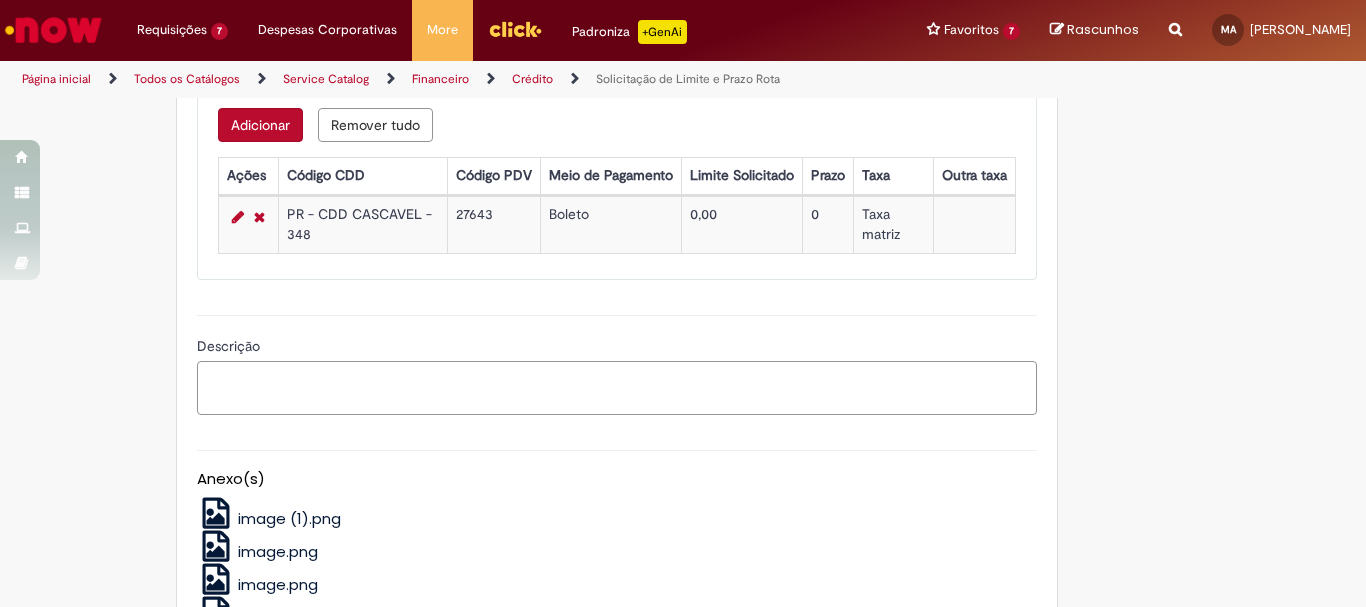 click on "Descrição" at bounding box center [617, 388] 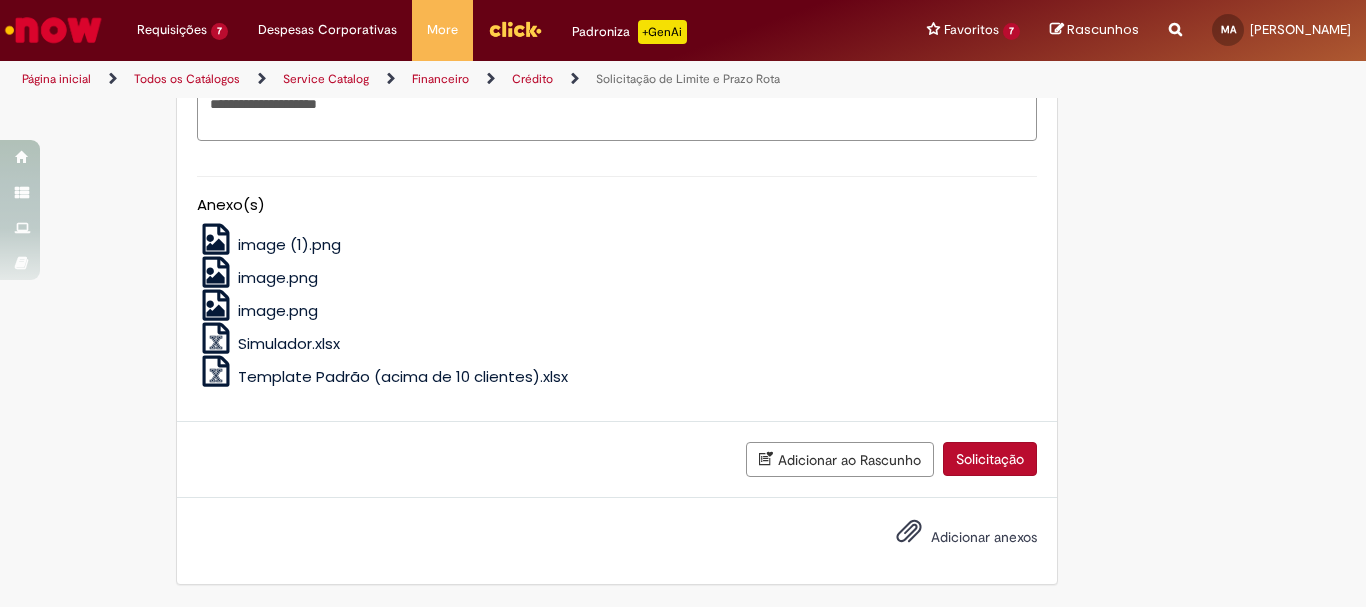 scroll, scrollTop: 1174, scrollLeft: 0, axis: vertical 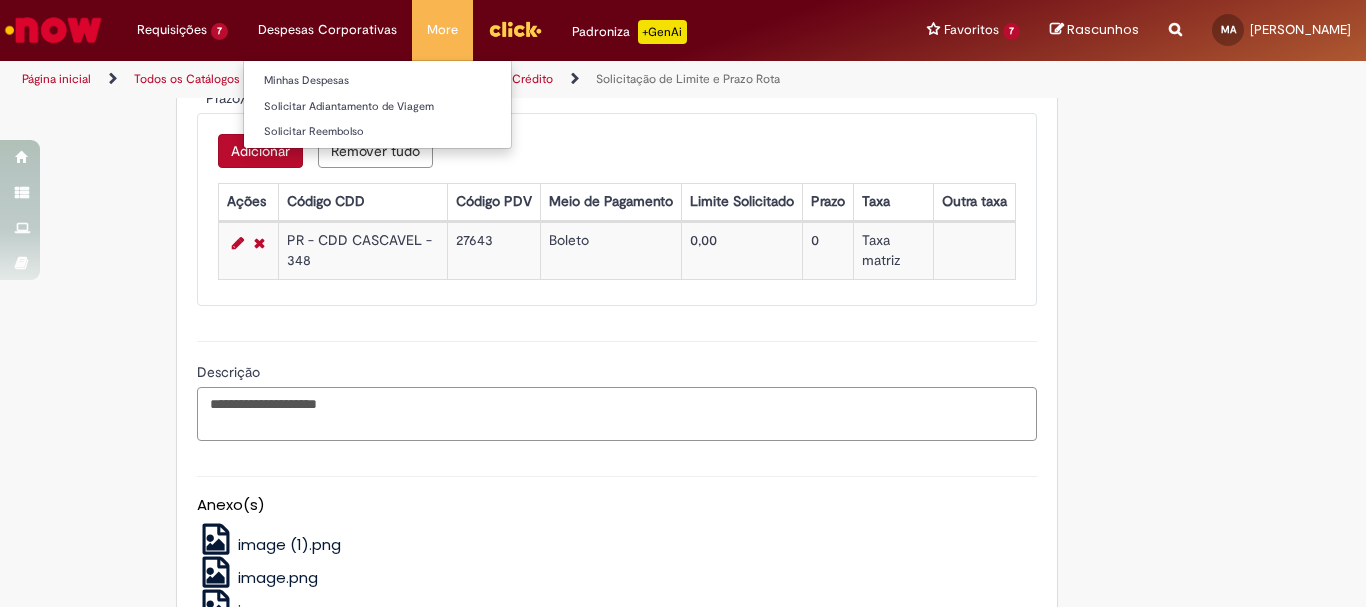 type on "**********" 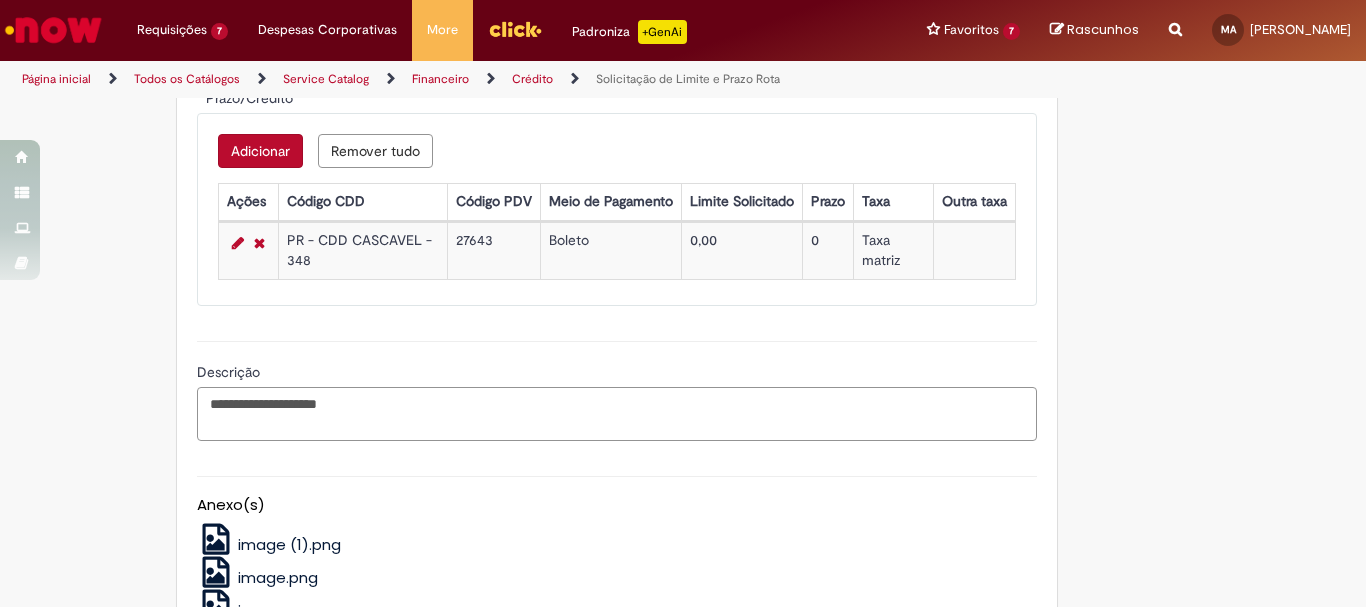 scroll, scrollTop: 1474, scrollLeft: 0, axis: vertical 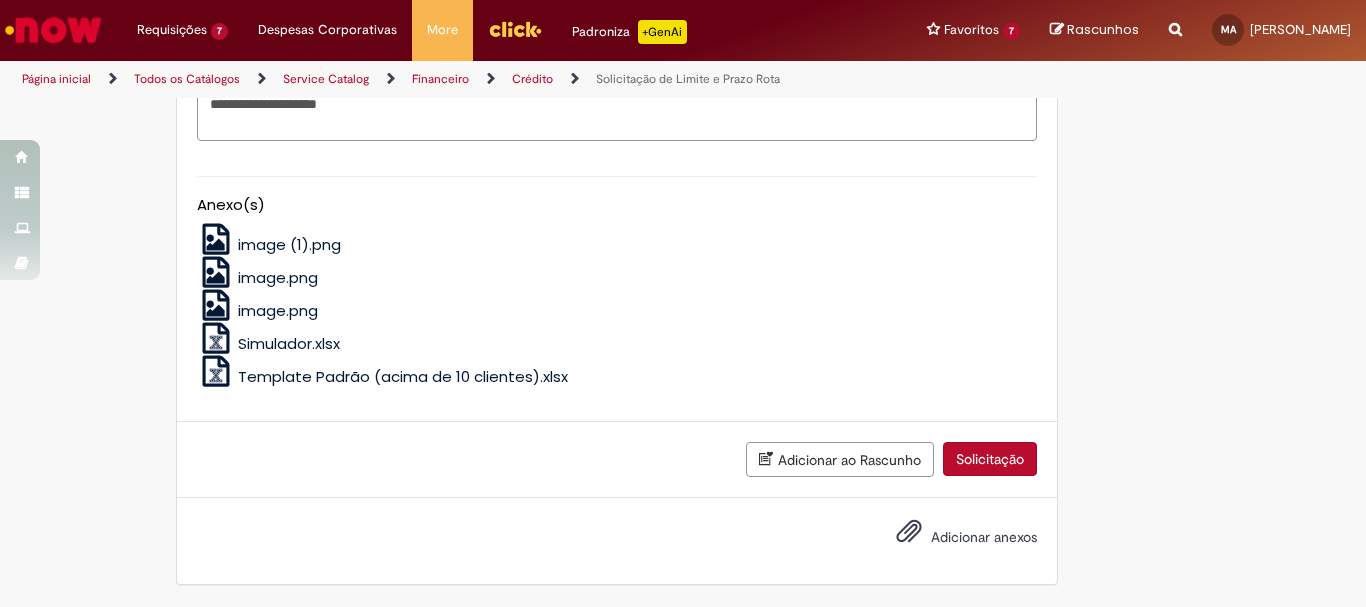 click on "Solicitação" at bounding box center (990, 459) 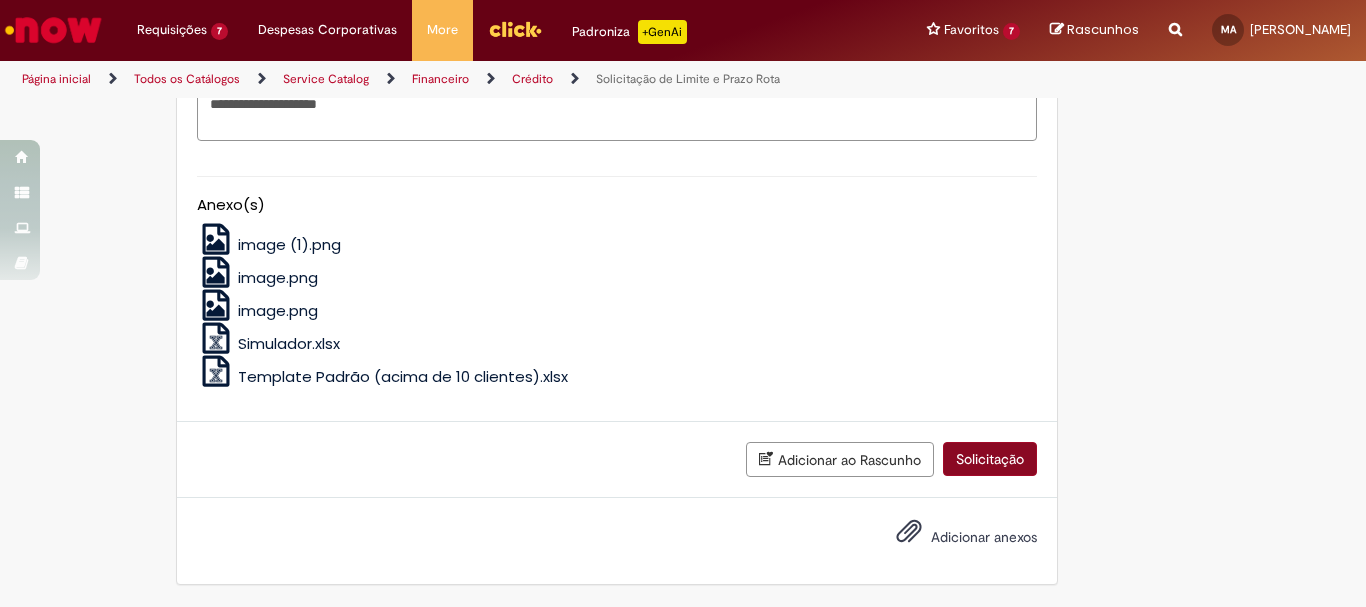 scroll, scrollTop: 1428, scrollLeft: 0, axis: vertical 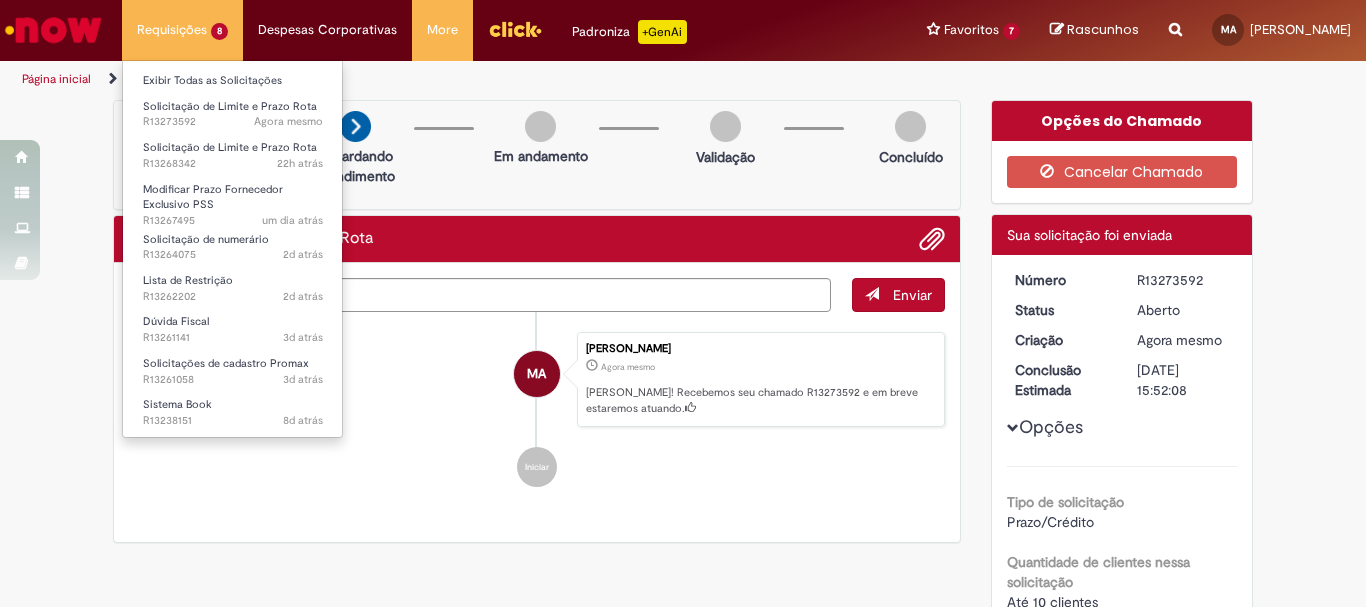 click on "Exibir Todas as Solicitações" at bounding box center [233, 79] 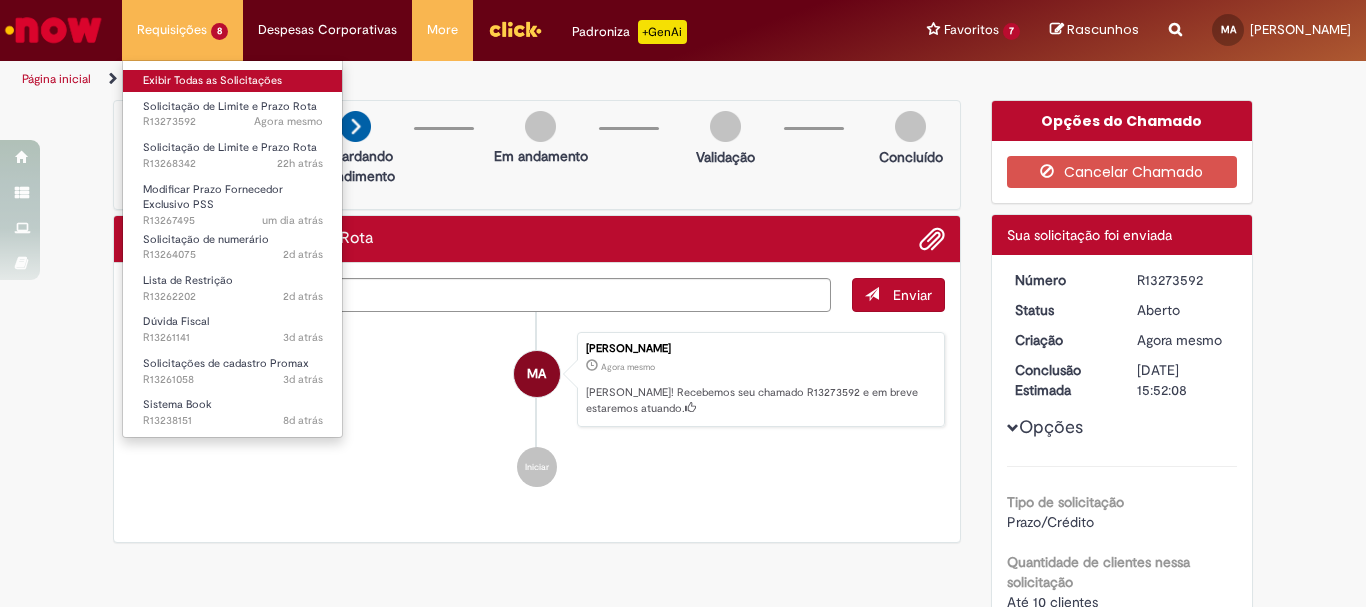 click on "Exibir Todas as Solicitações" at bounding box center (233, 81) 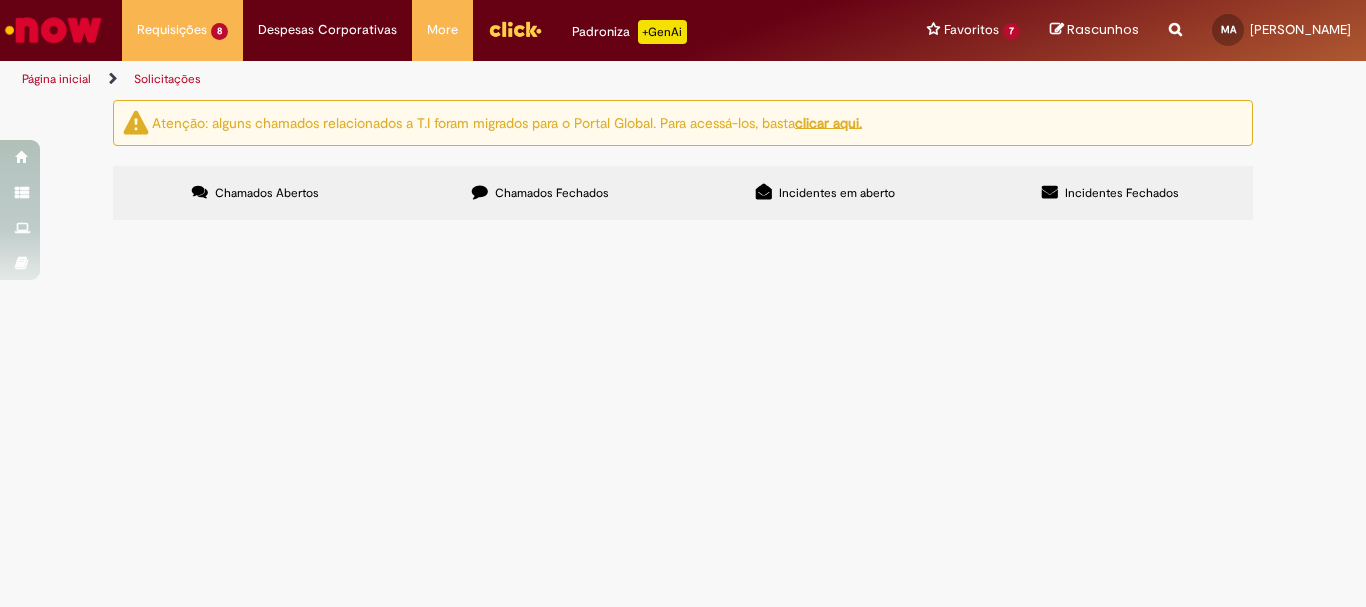 scroll, scrollTop: 320, scrollLeft: 0, axis: vertical 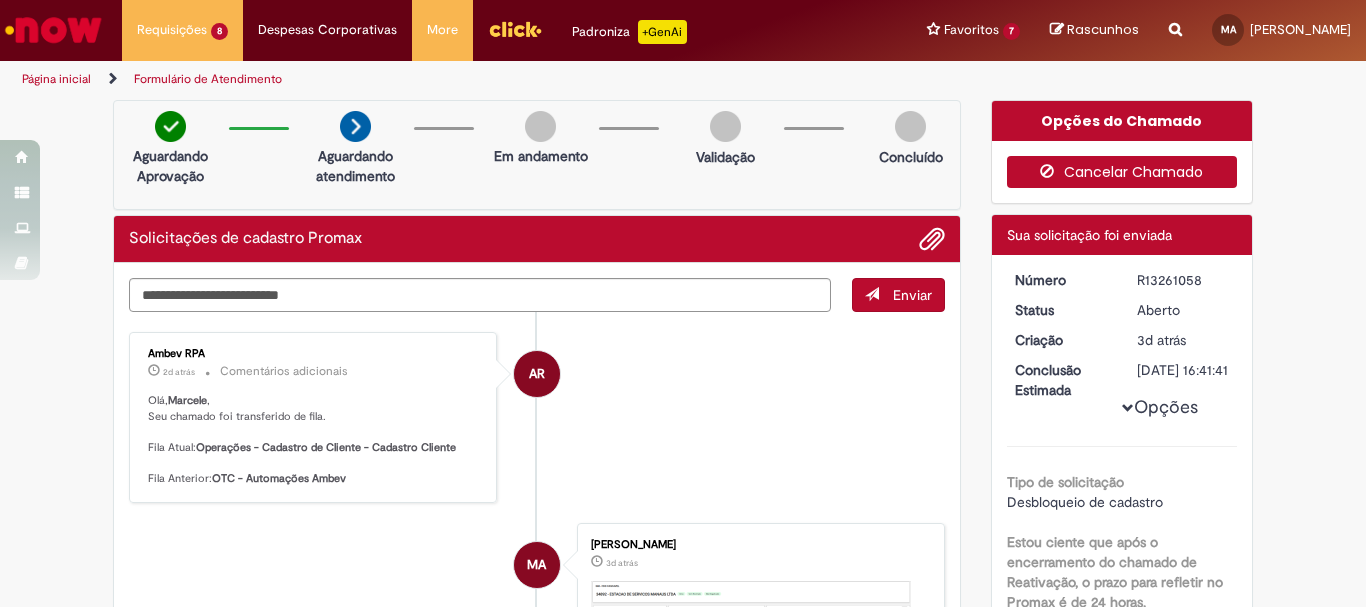 click on "Cancelar Chamado" at bounding box center (1122, 172) 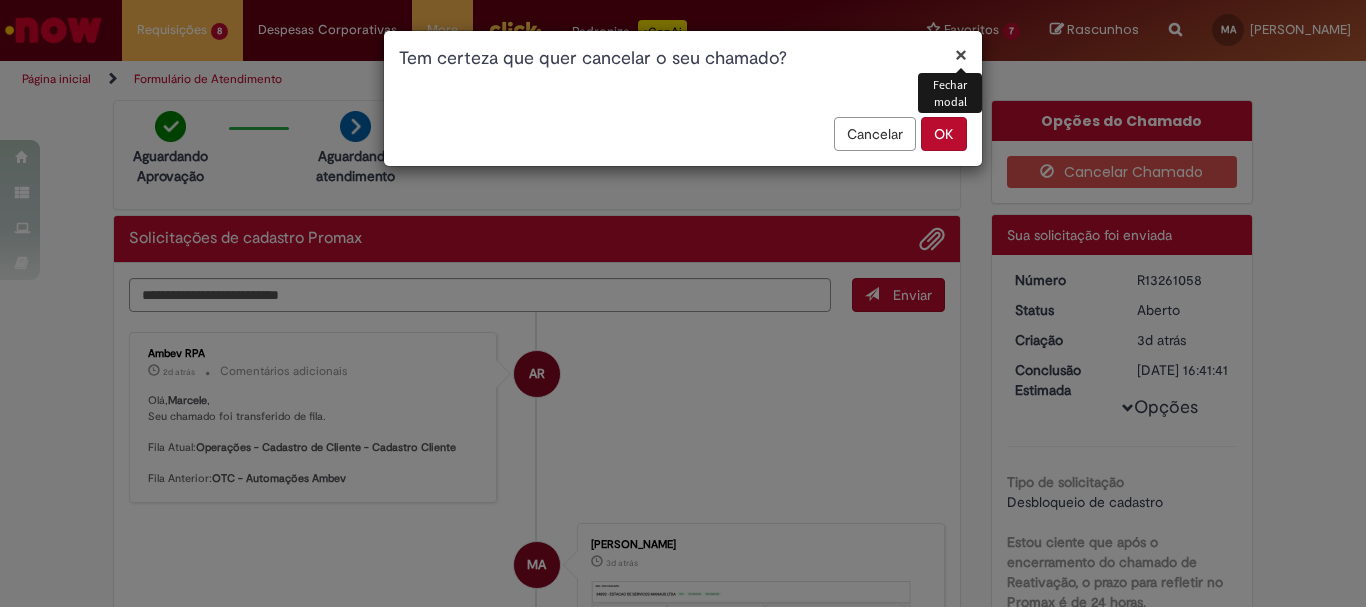 click on "OK" at bounding box center (944, 134) 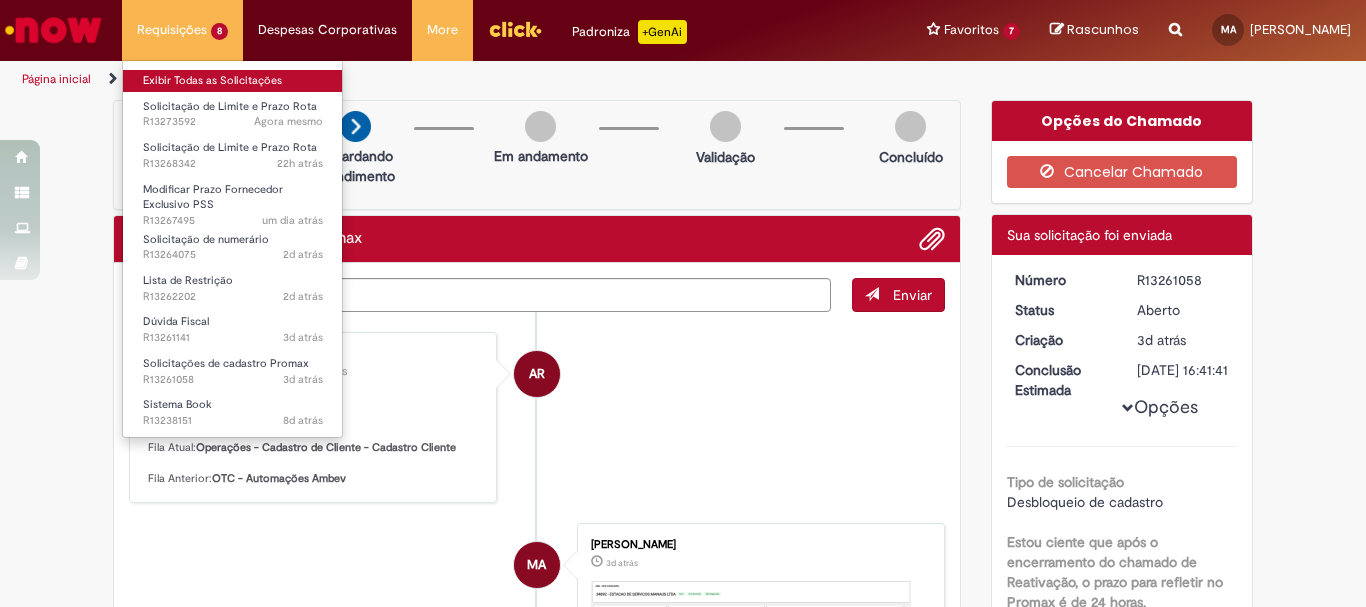 click on "Exibir Todas as Solicitações" at bounding box center (233, 81) 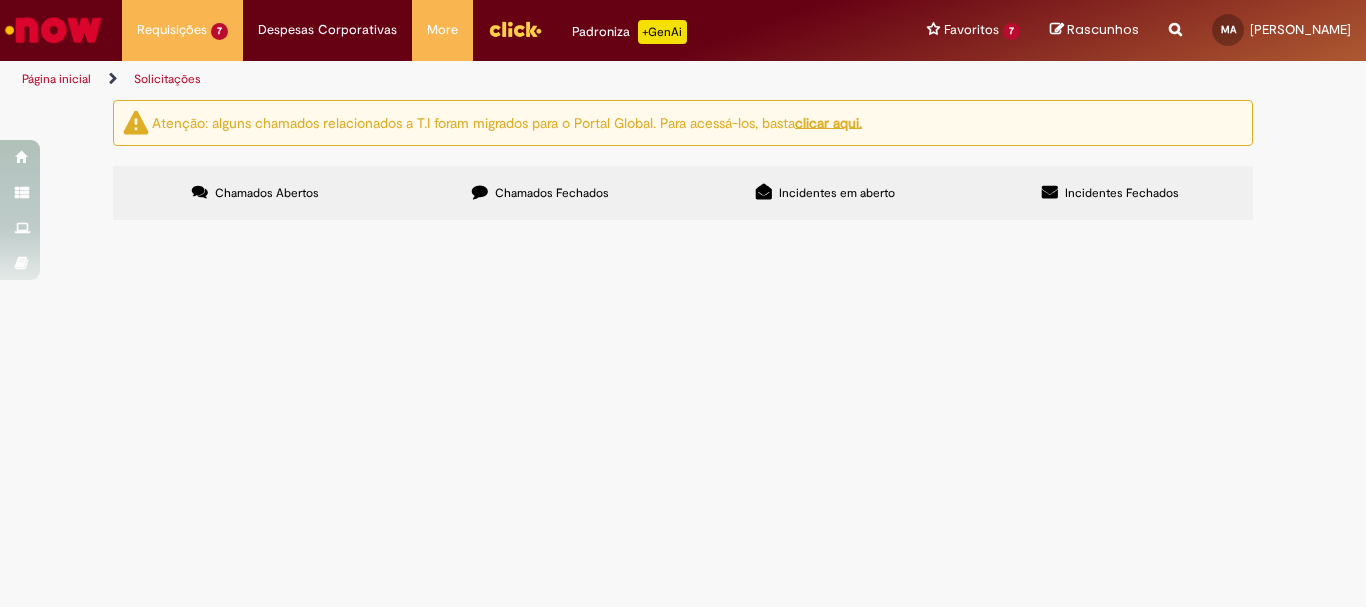 scroll, scrollTop: 269, scrollLeft: 0, axis: vertical 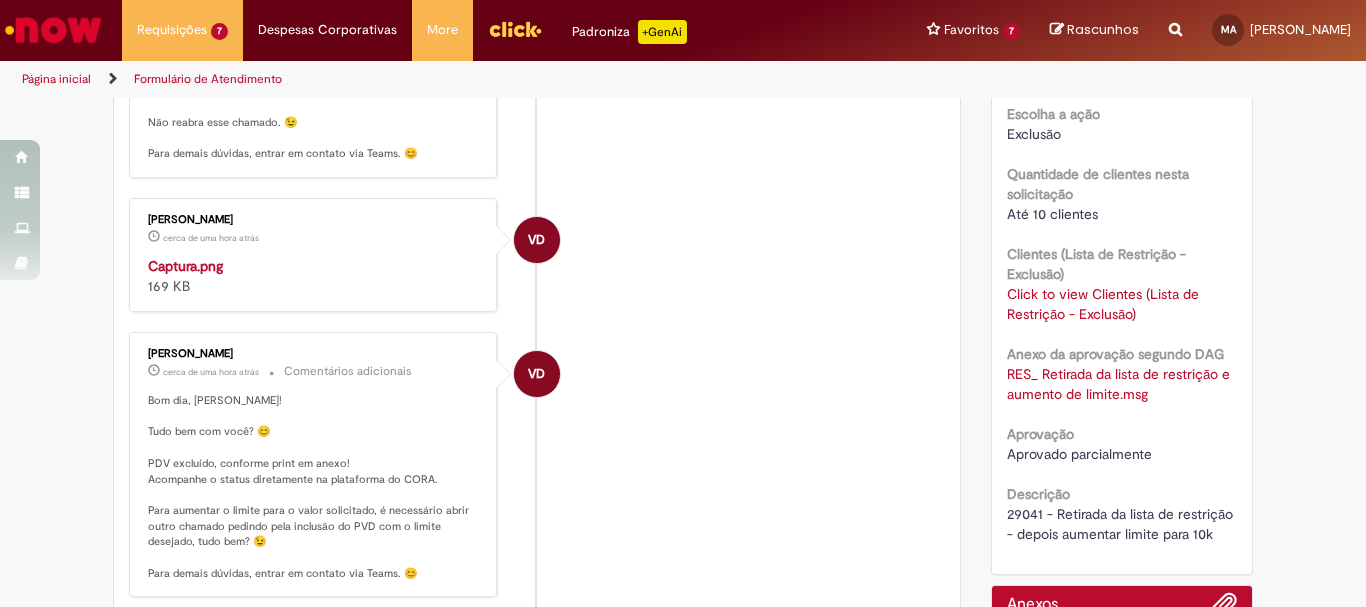 click at bounding box center (314, 256) 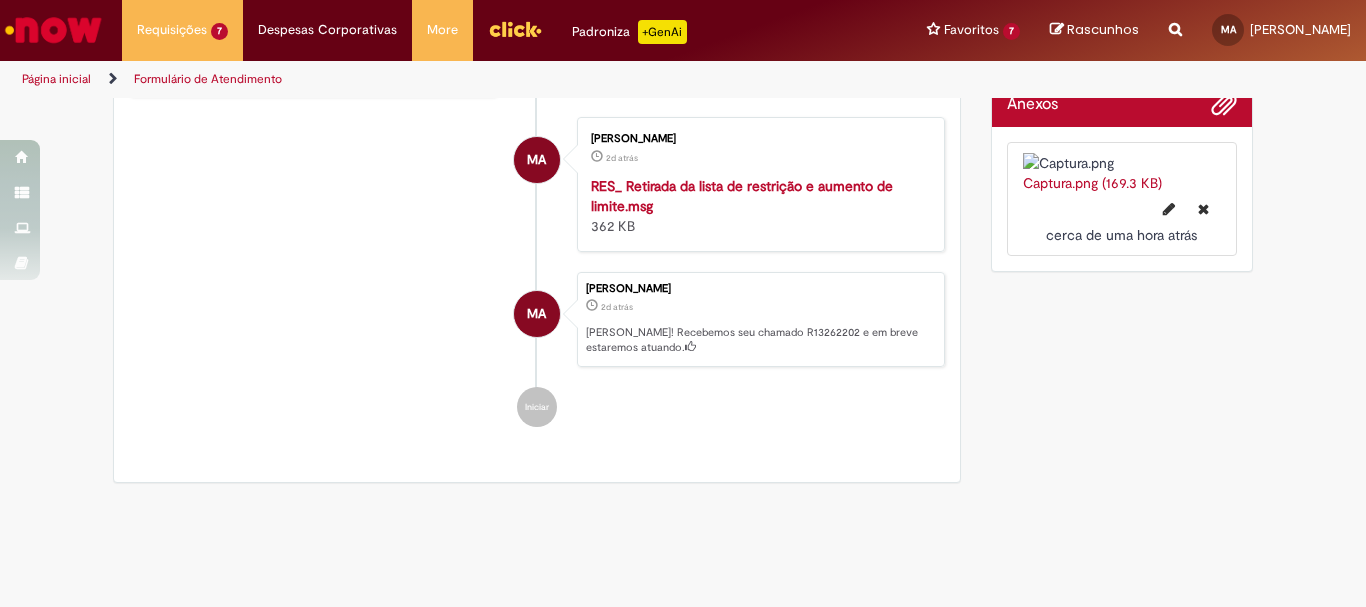 scroll, scrollTop: 1088, scrollLeft: 0, axis: vertical 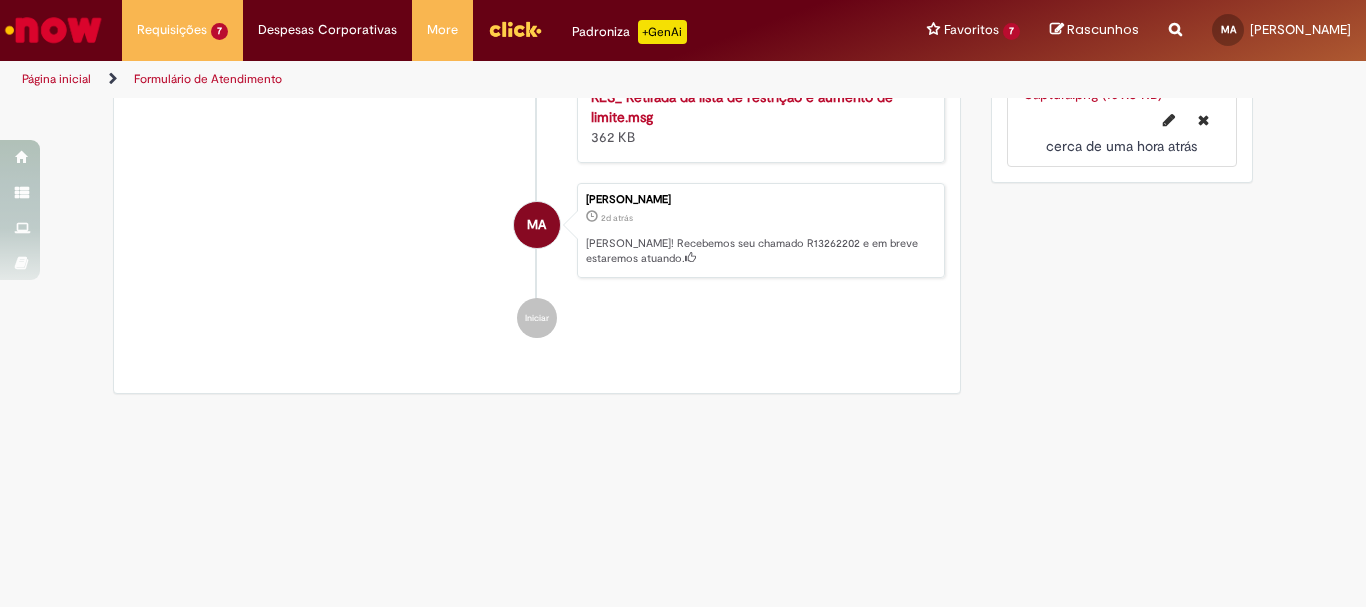 click on "RES_ Retirada da lista de restrição e aumento de limite.msg" at bounding box center (742, 107) 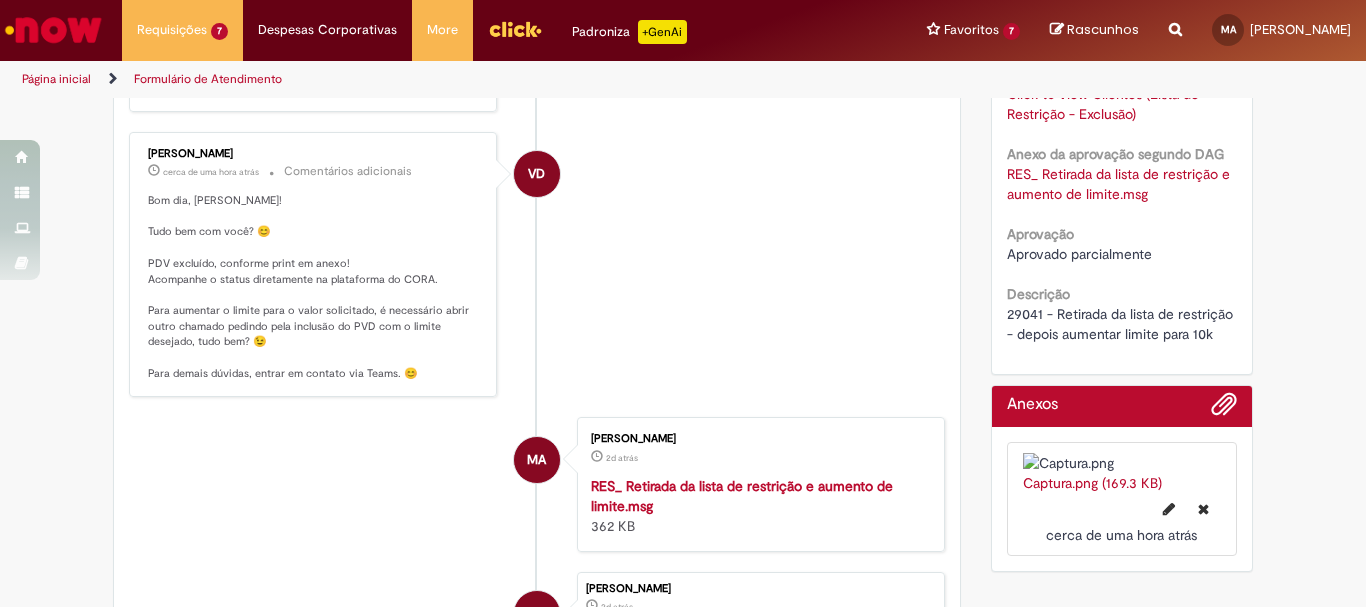 scroll, scrollTop: 588, scrollLeft: 0, axis: vertical 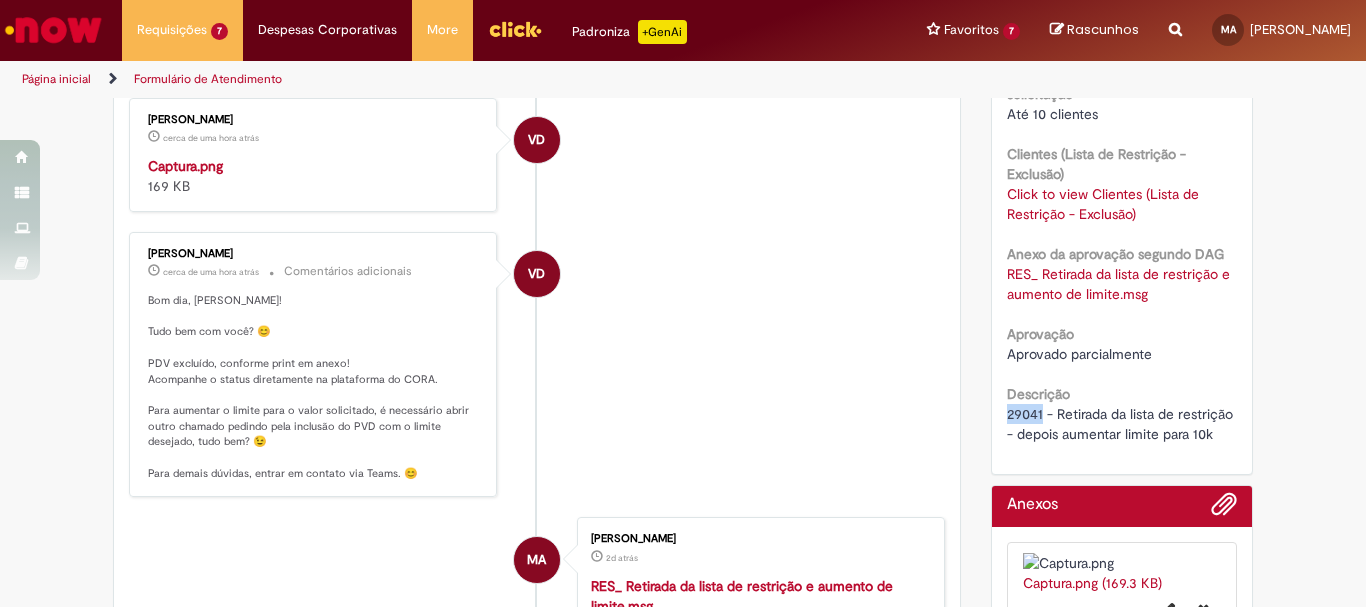 drag, startPoint x: 998, startPoint y: 415, endPoint x: 1035, endPoint y: 418, distance: 37.12142 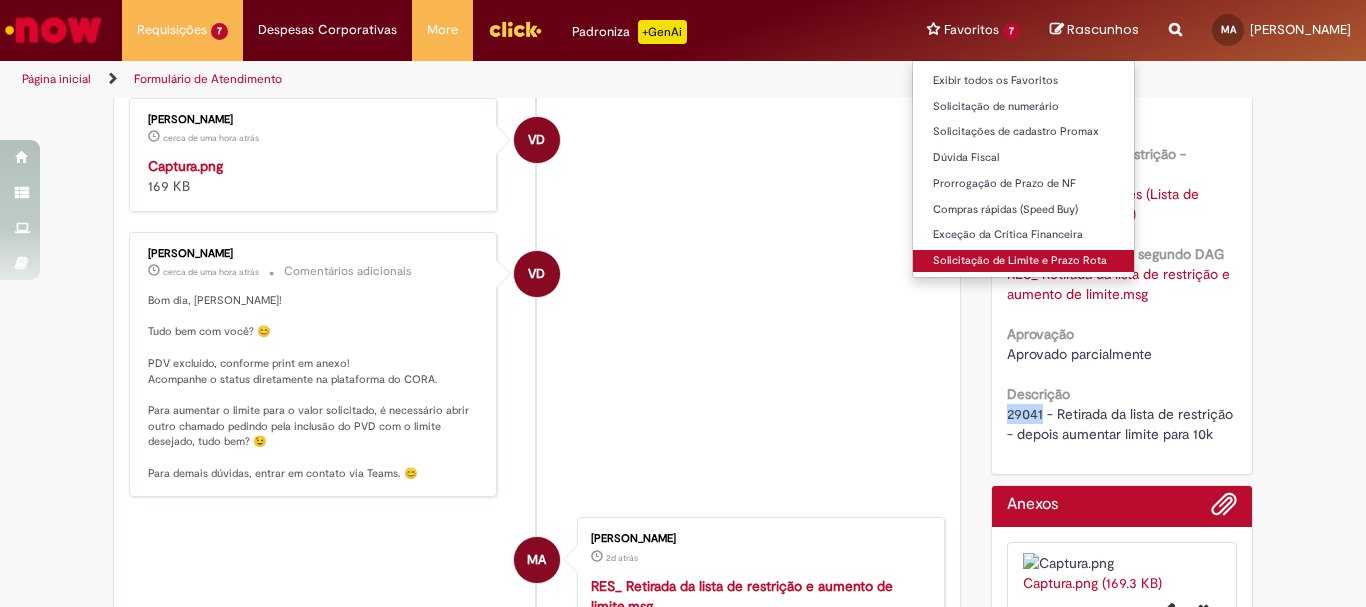 click on "Solicitação de Limite e Prazo Rota" at bounding box center [1023, 261] 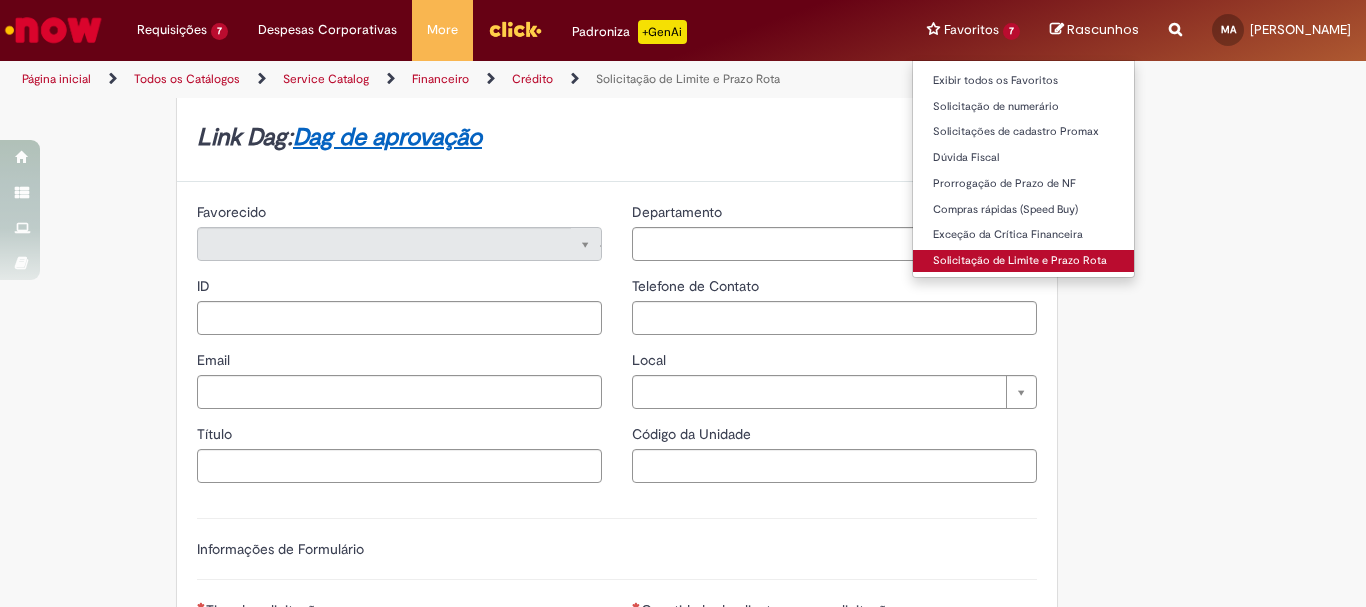 type on "********" 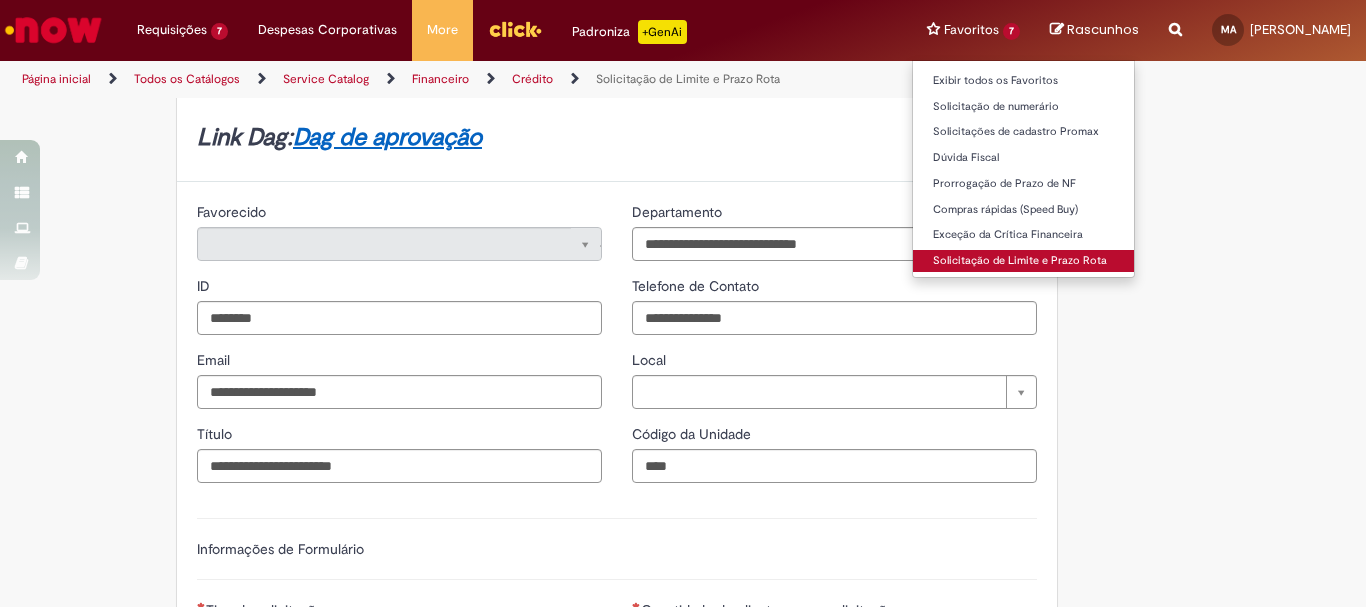 type on "**********" 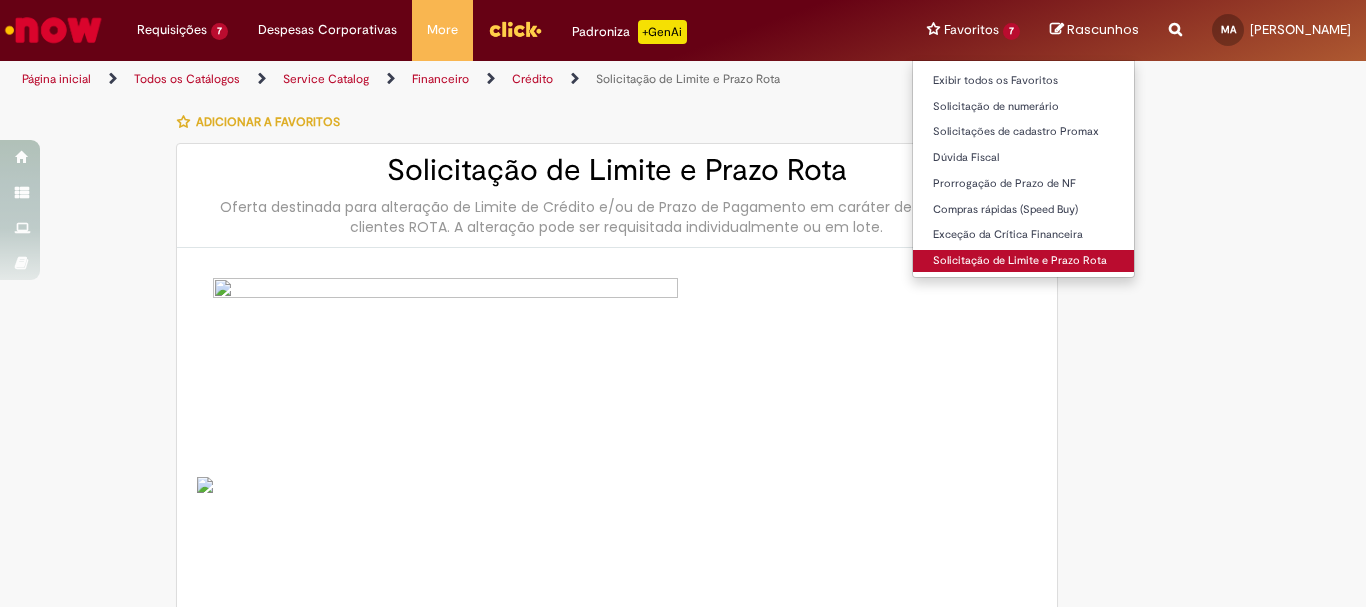 type on "**********" 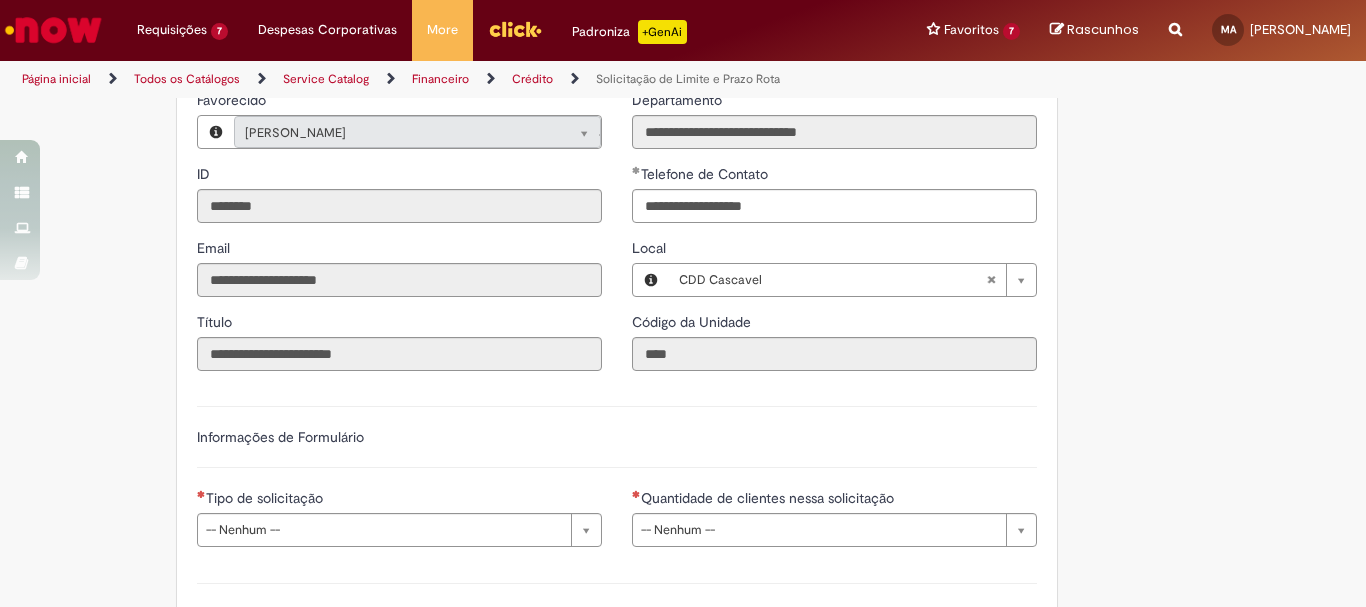 scroll, scrollTop: 1000, scrollLeft: 0, axis: vertical 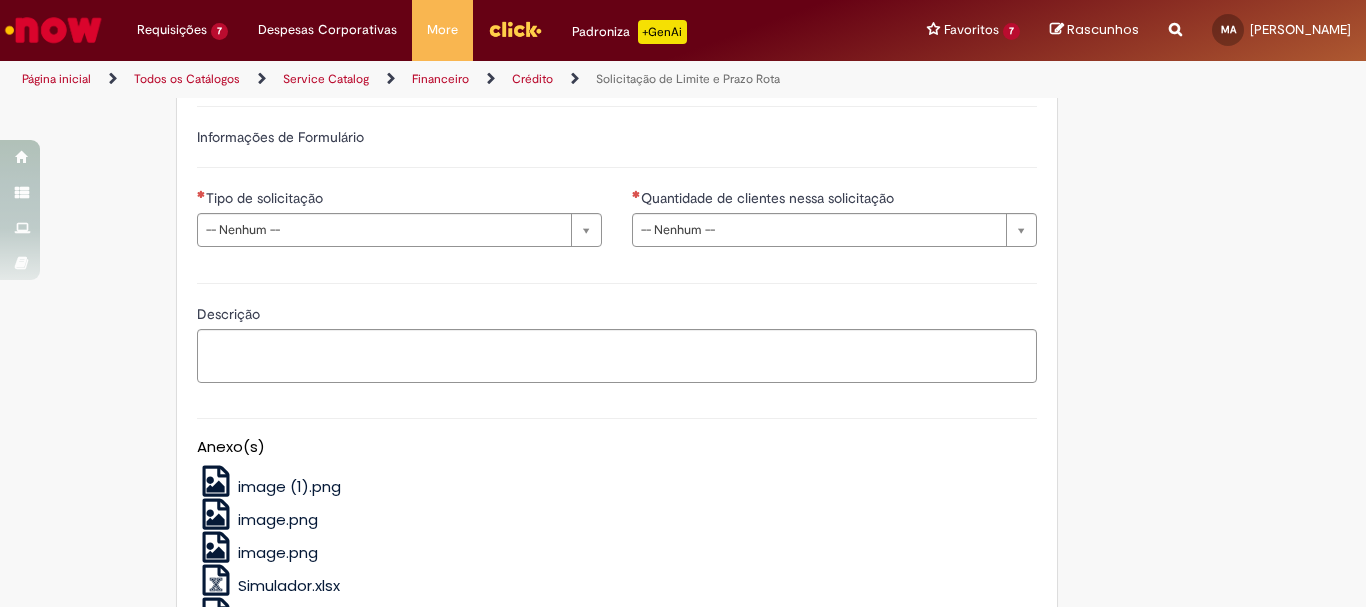 click on "Tipo de solicitação" at bounding box center [399, 200] 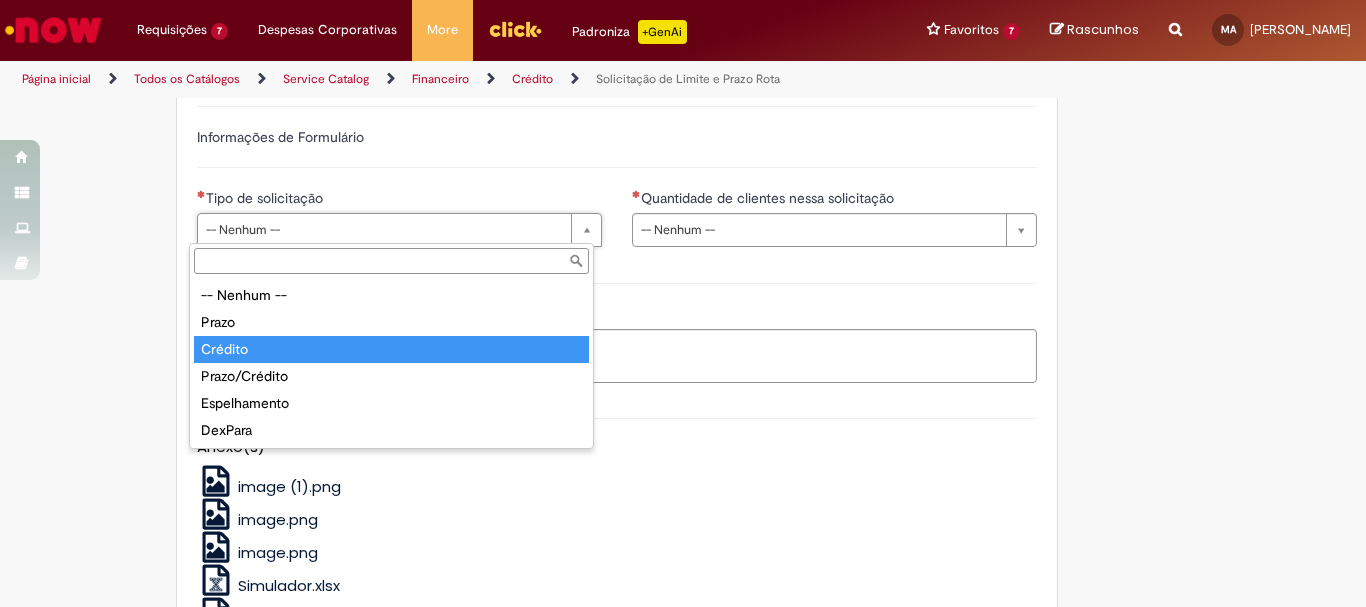 type on "*******" 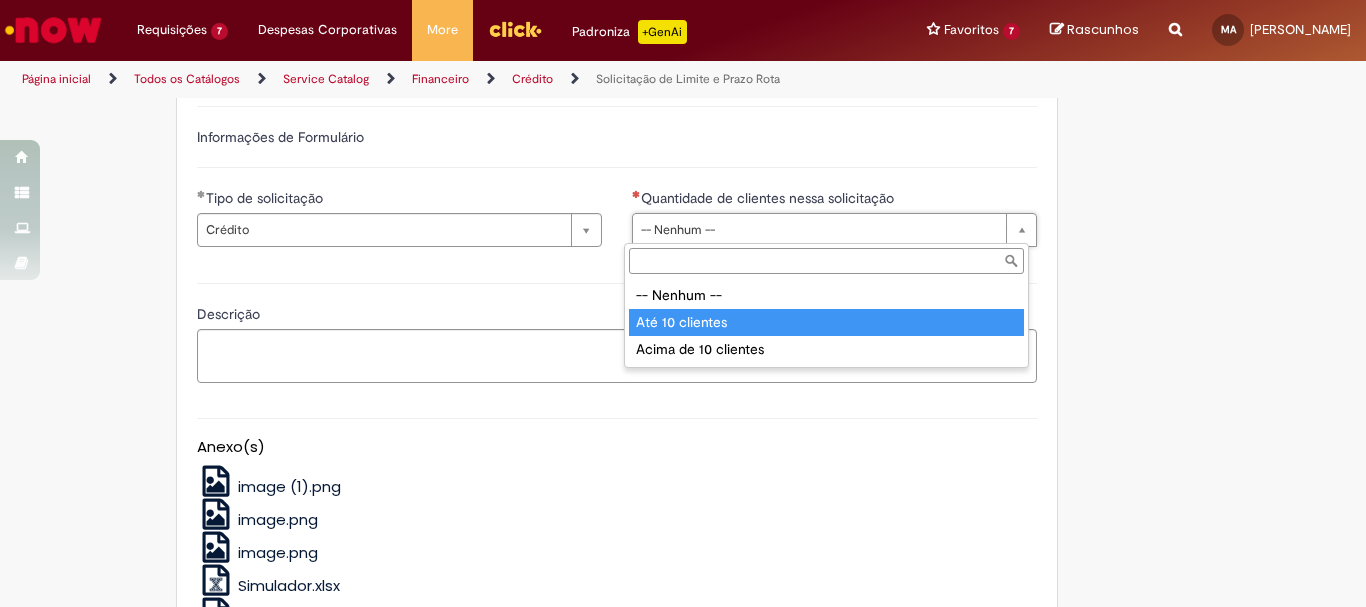 type on "**********" 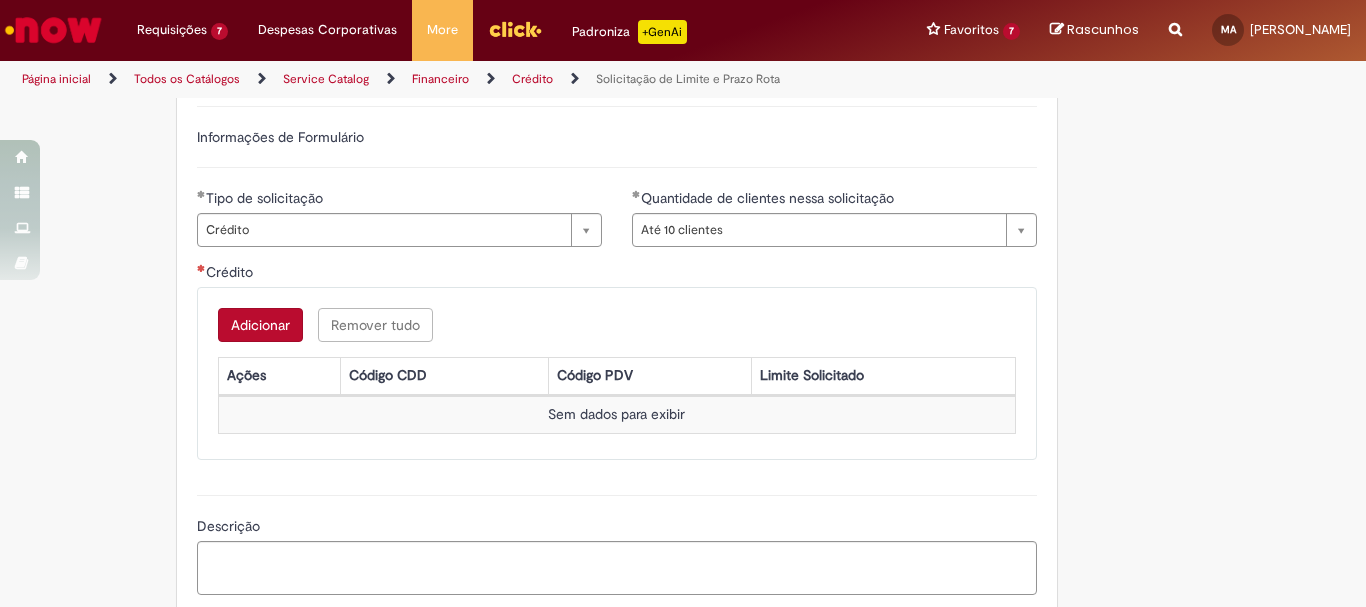 click on "Adicionar" at bounding box center (260, 325) 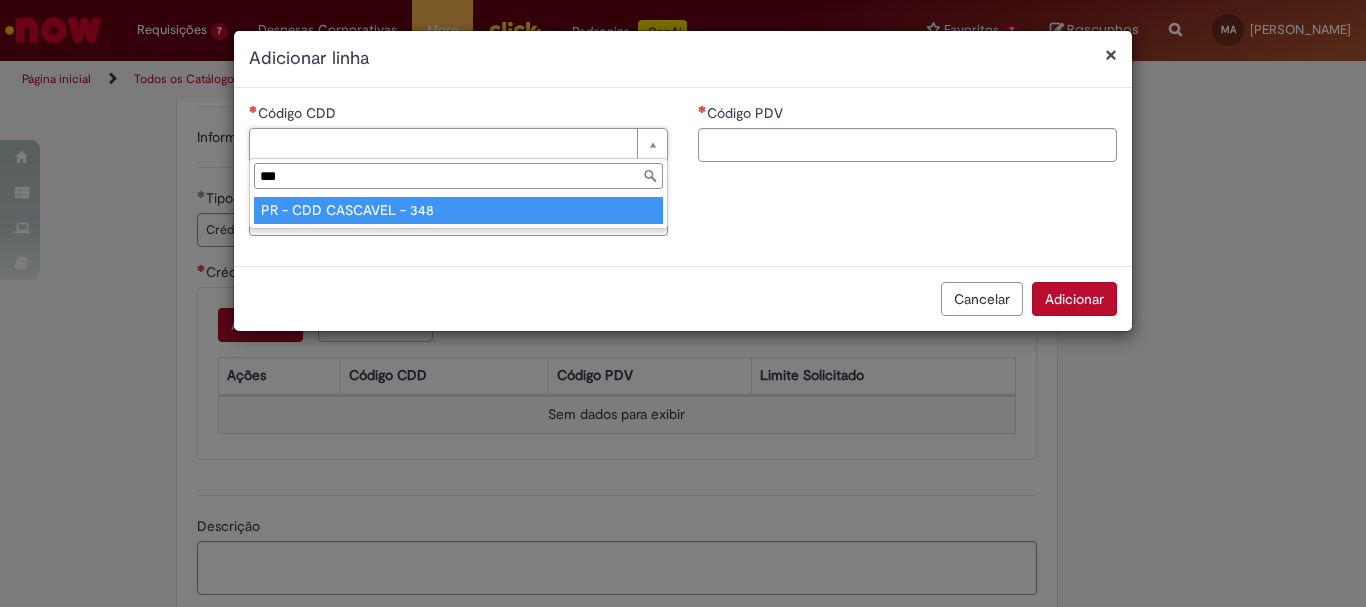 type on "***" 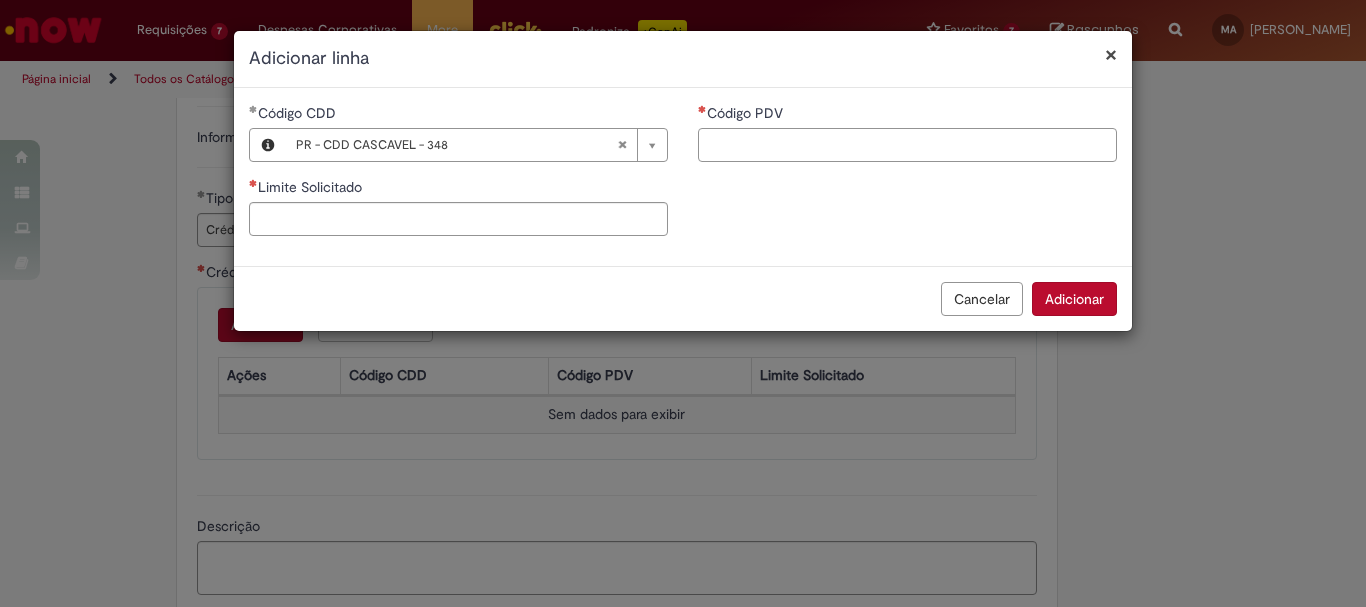 click on "Código PDV" at bounding box center [907, 145] 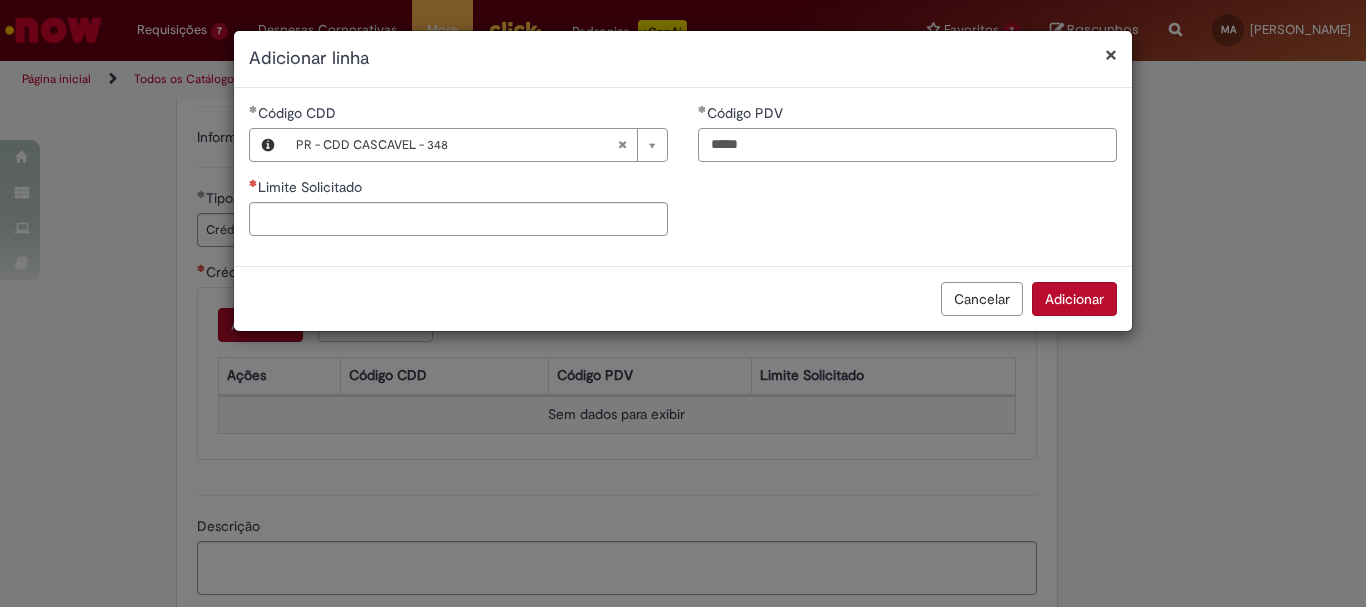 type on "*****" 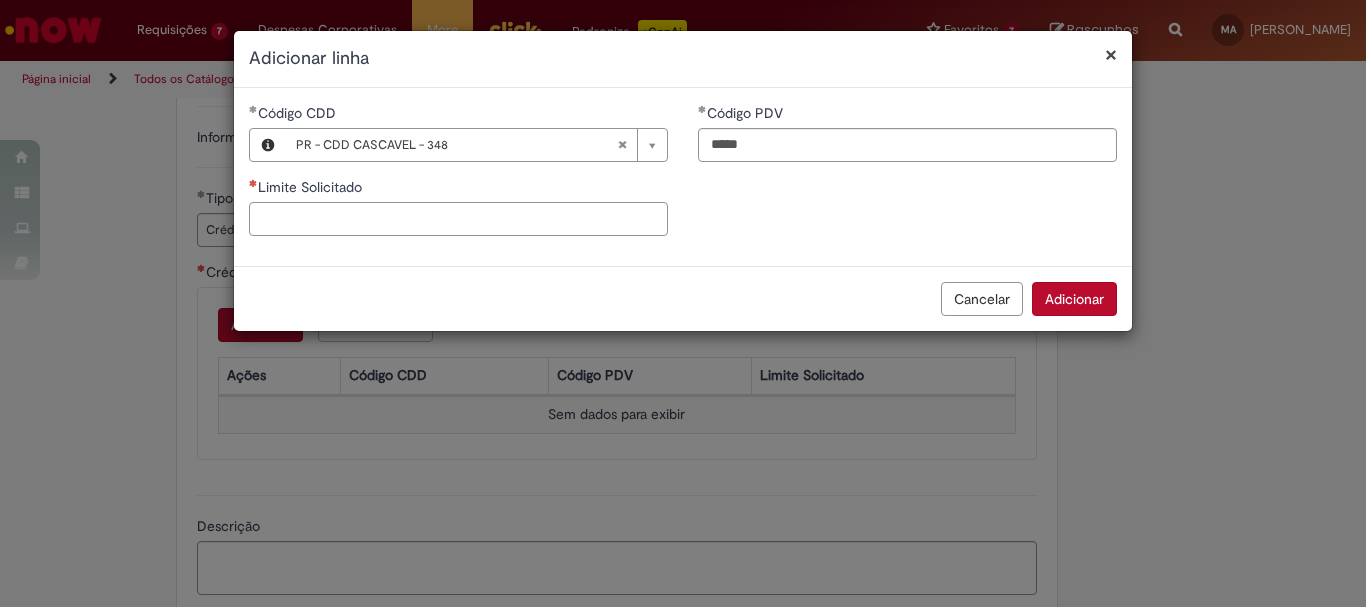 click on "Limite Solicitado" at bounding box center [458, 219] 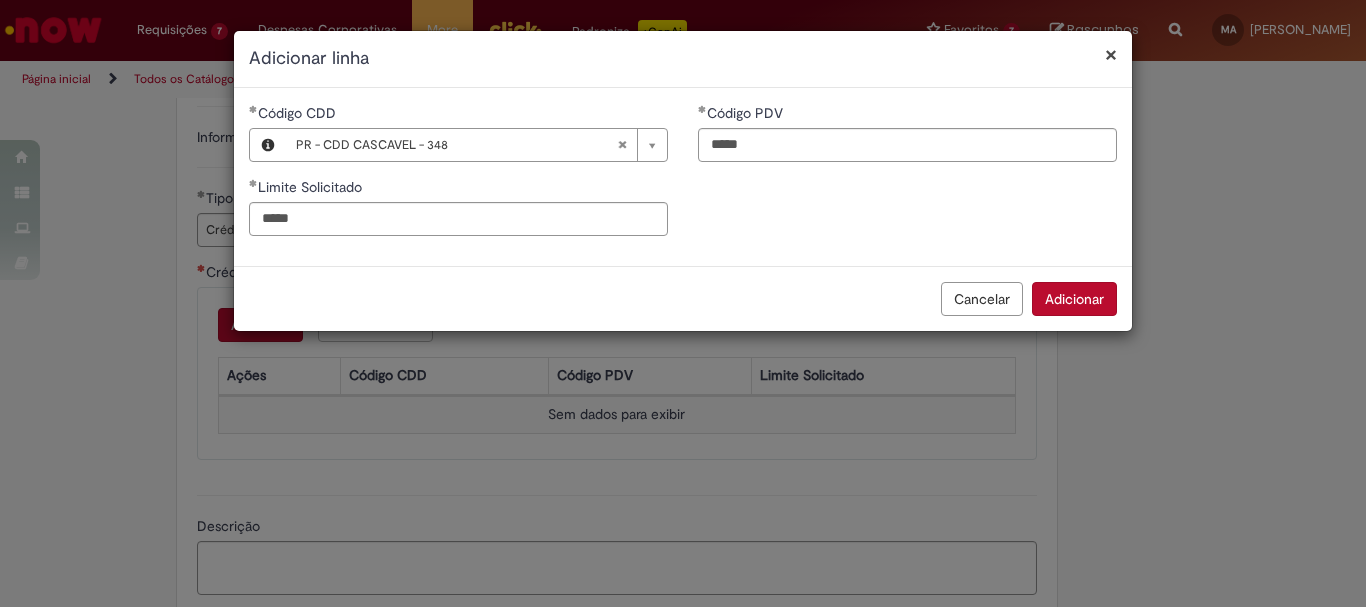 type on "*********" 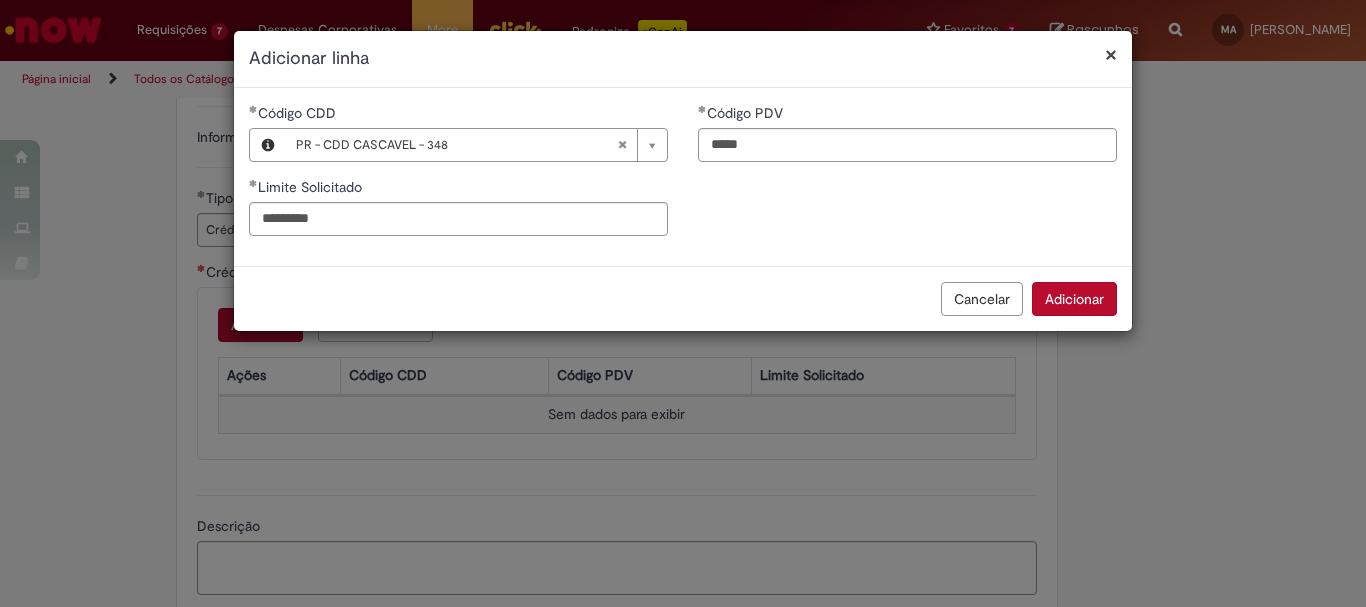 click on "**********" at bounding box center [683, 177] 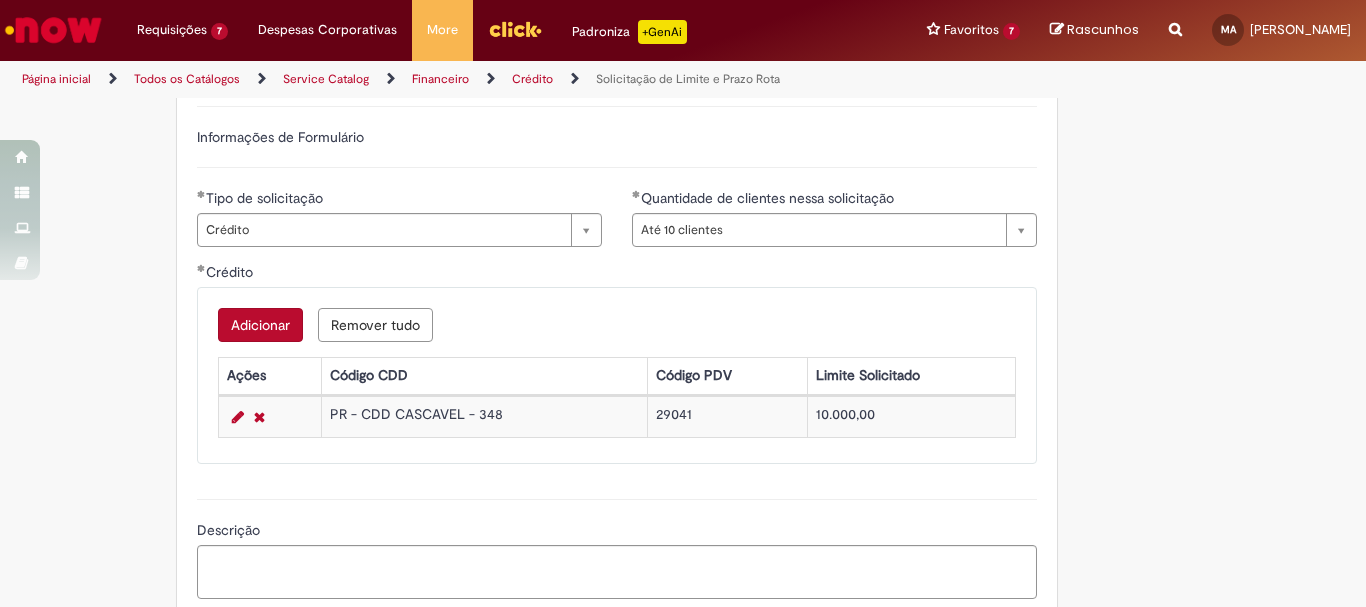 scroll, scrollTop: 1200, scrollLeft: 0, axis: vertical 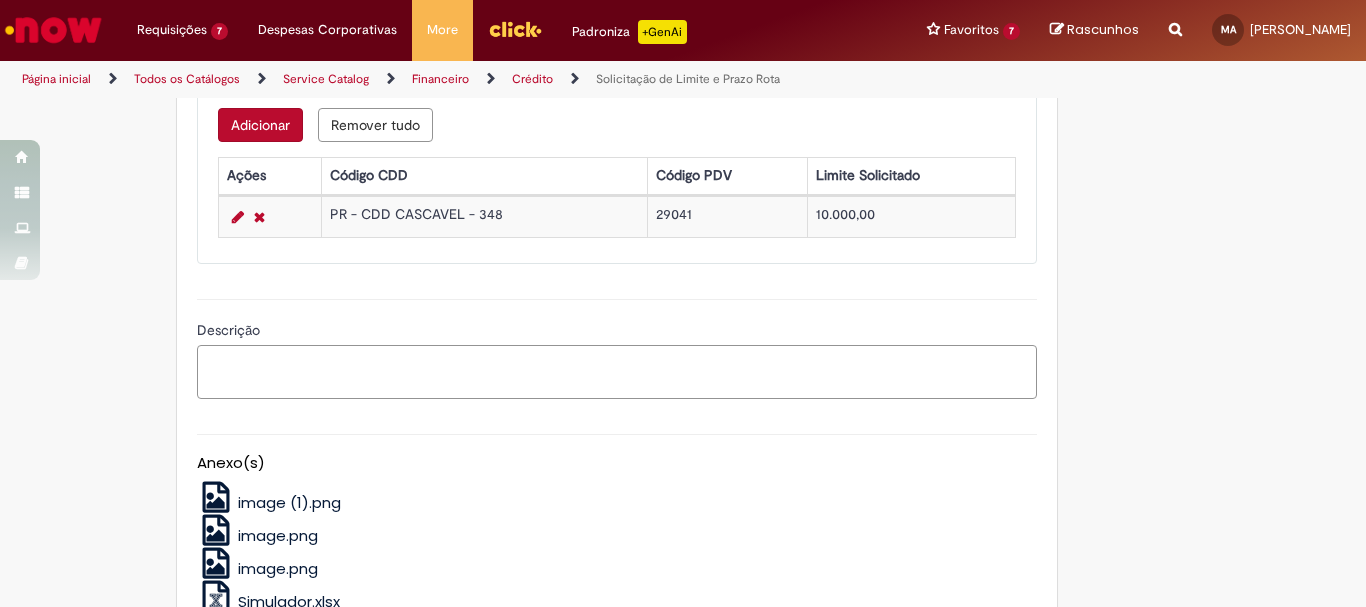 click on "Descrição" at bounding box center (617, 372) 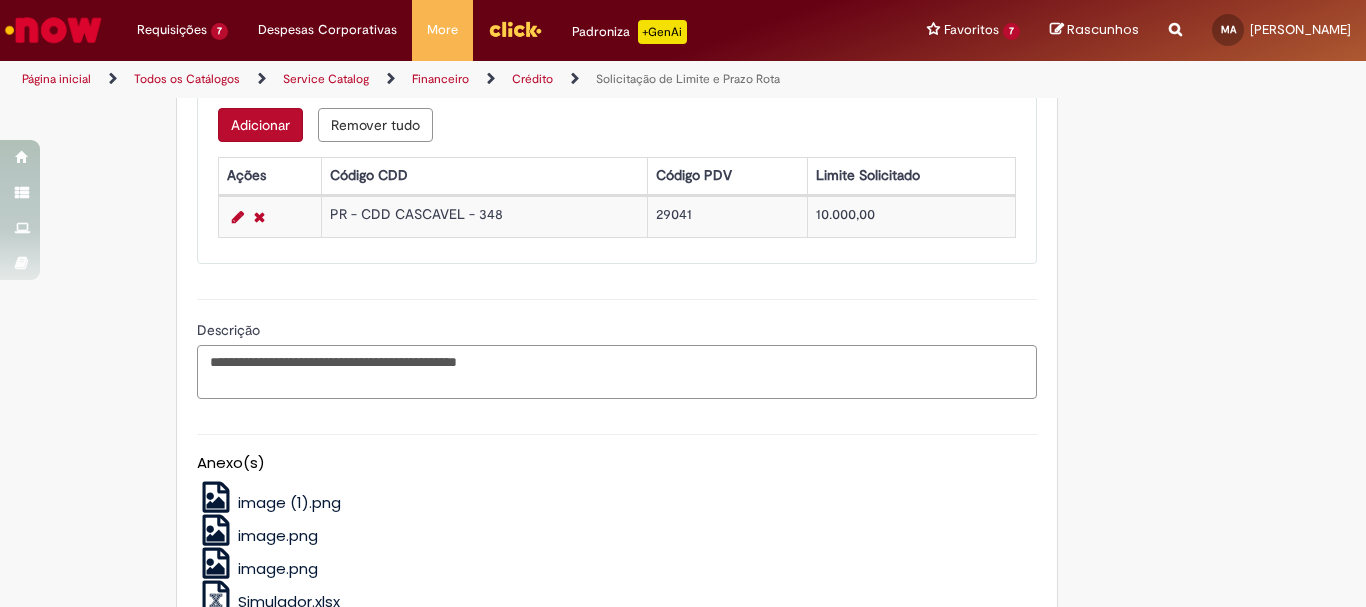 type on "**********" 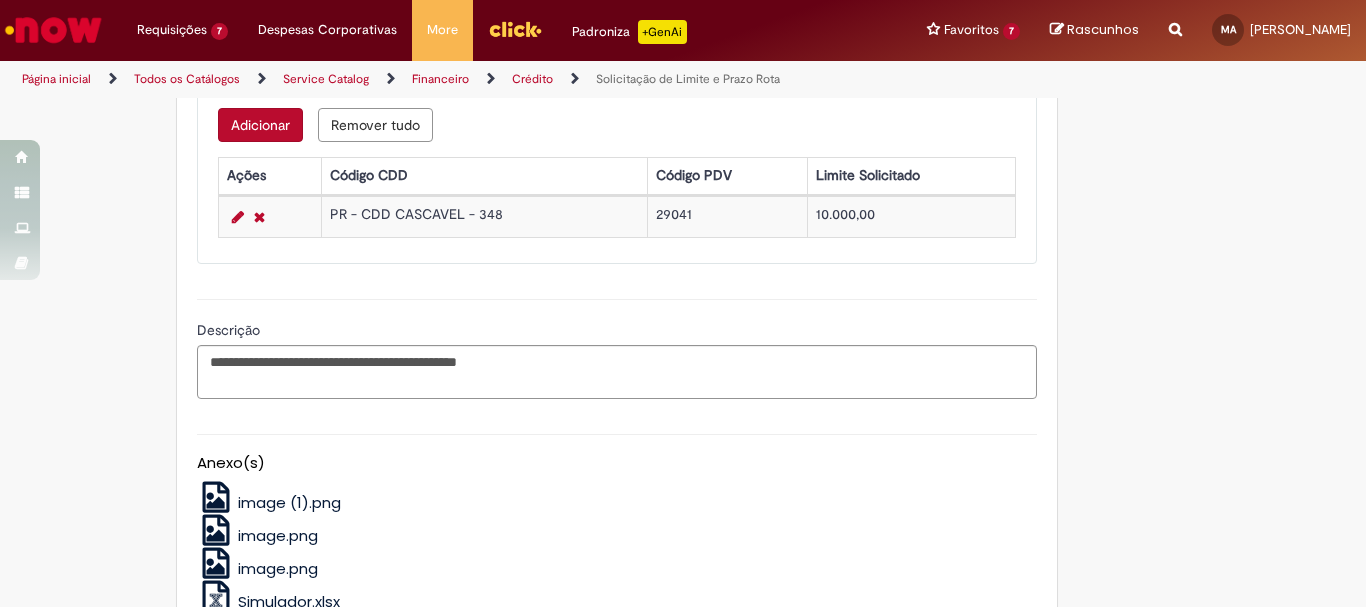 click on "**********" at bounding box center (585, -118) 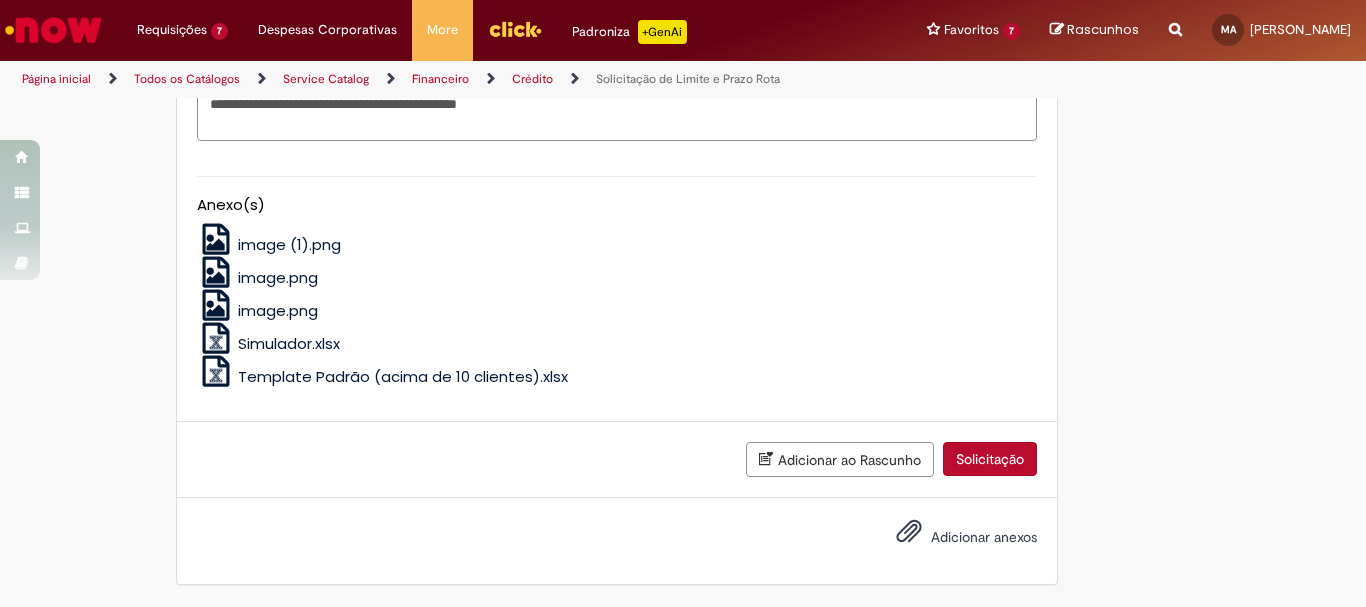click on "Solicitação" at bounding box center [990, 459] 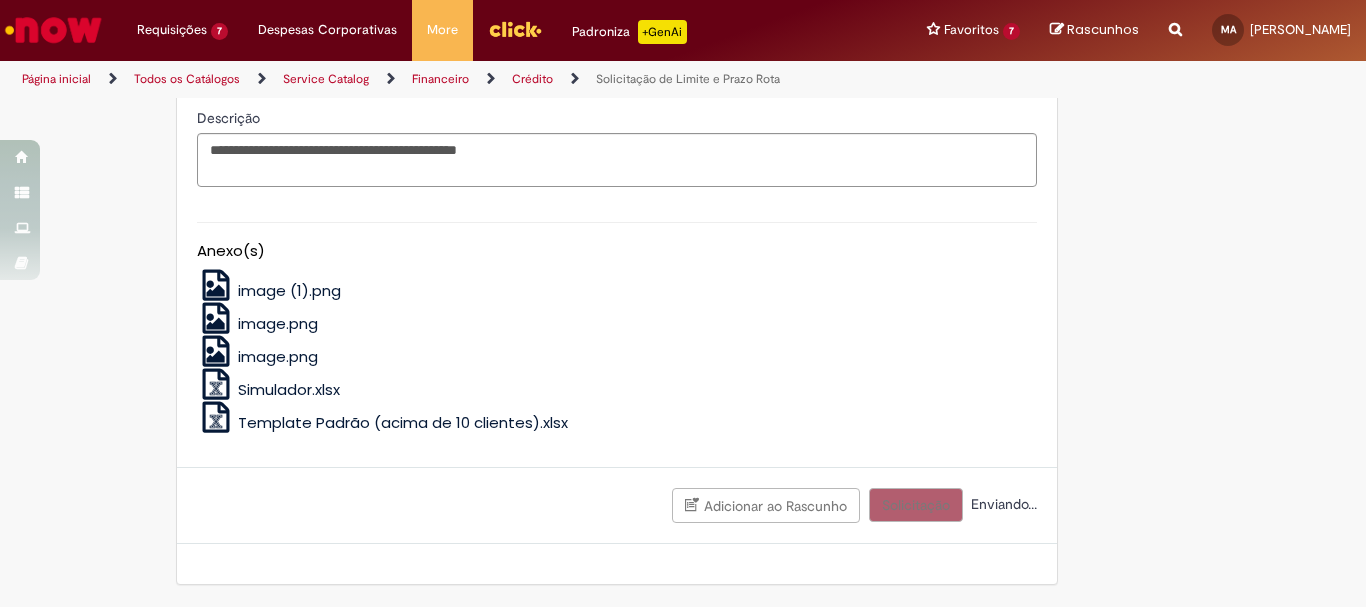 scroll, scrollTop: 1412, scrollLeft: 0, axis: vertical 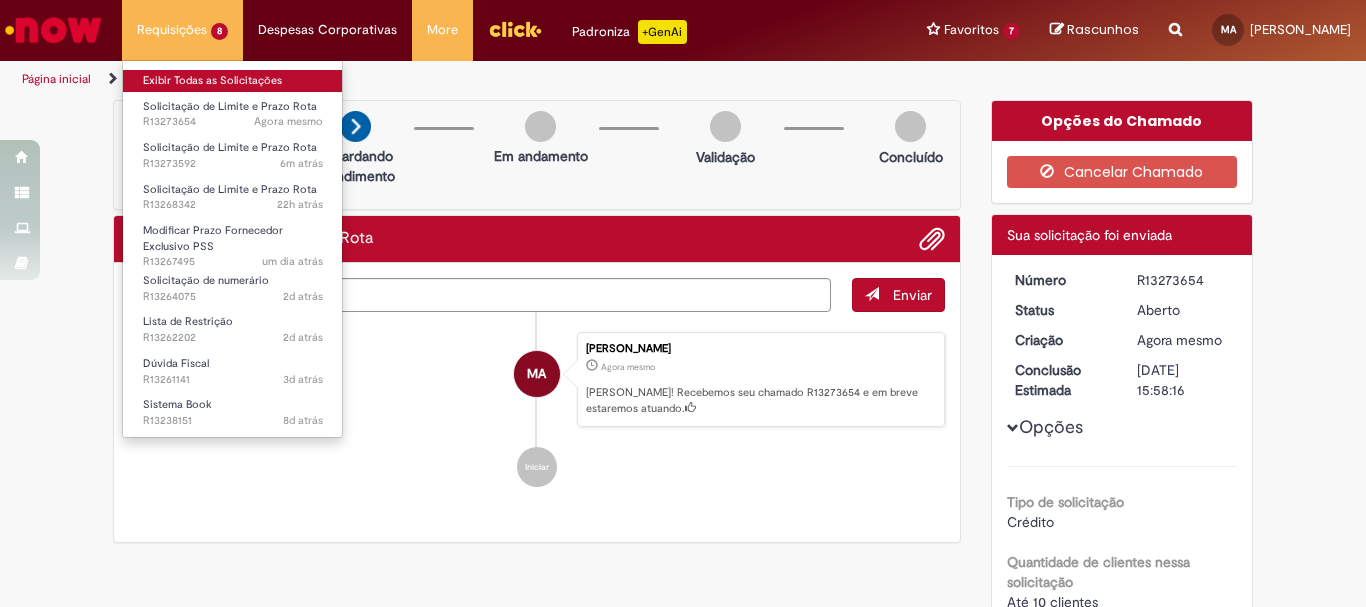 click on "Exibir Todas as Solicitações" at bounding box center [233, 81] 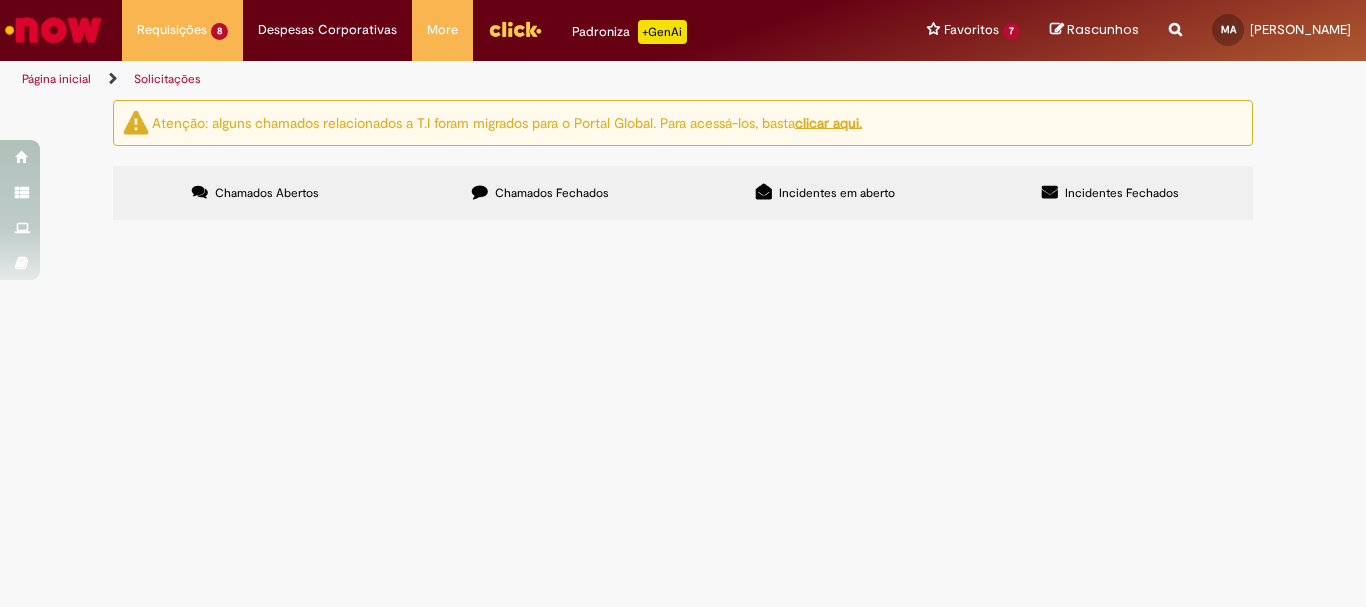 scroll, scrollTop: 320, scrollLeft: 0, axis: vertical 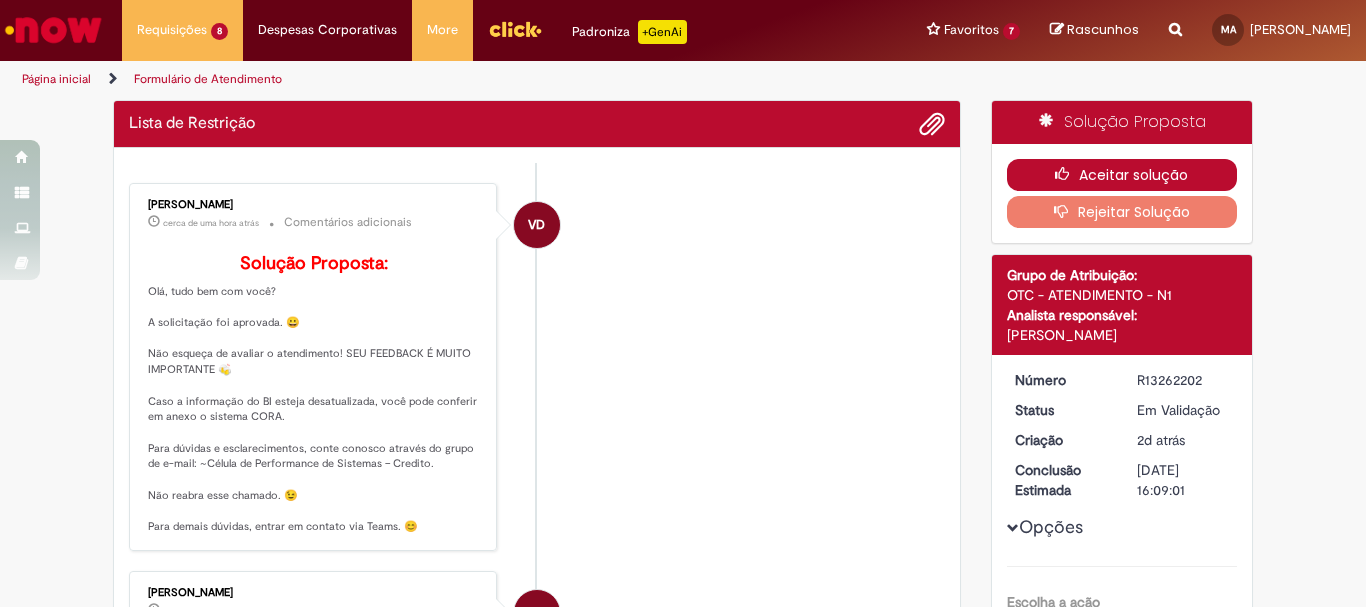 click on "Aceitar solução" at bounding box center [1122, 175] 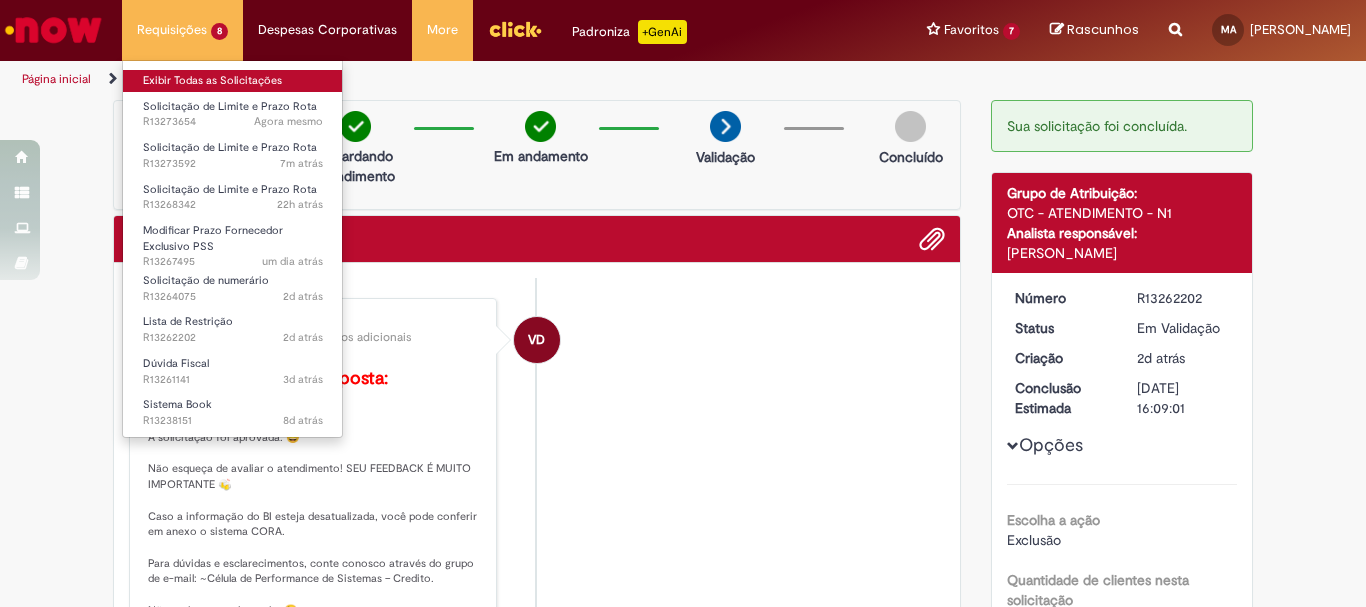click on "Exibir Todas as Solicitações" at bounding box center (233, 81) 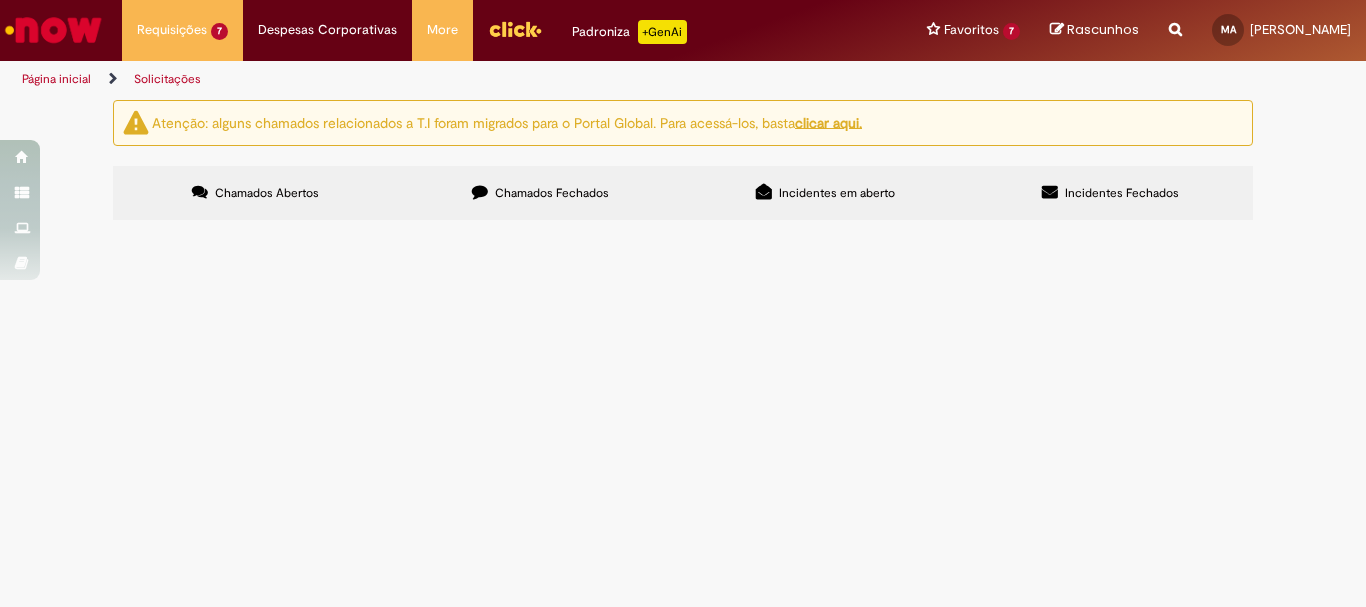 scroll, scrollTop: 100, scrollLeft: 0, axis: vertical 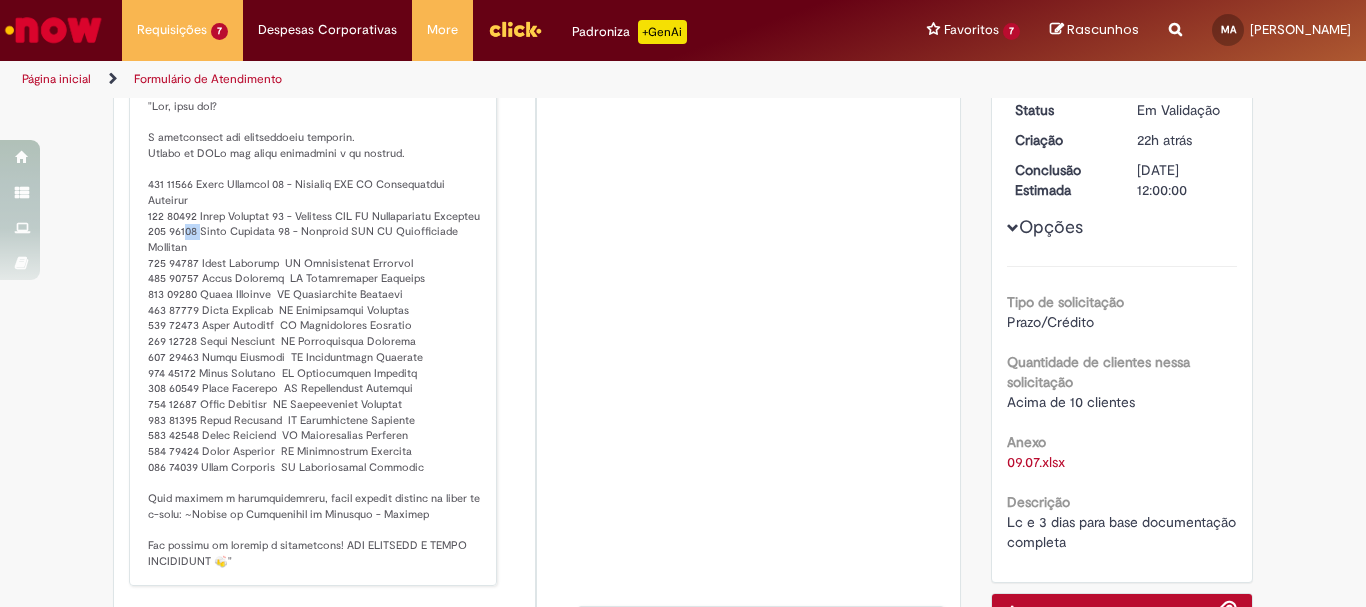 drag, startPoint x: 164, startPoint y: 282, endPoint x: 185, endPoint y: 282, distance: 21 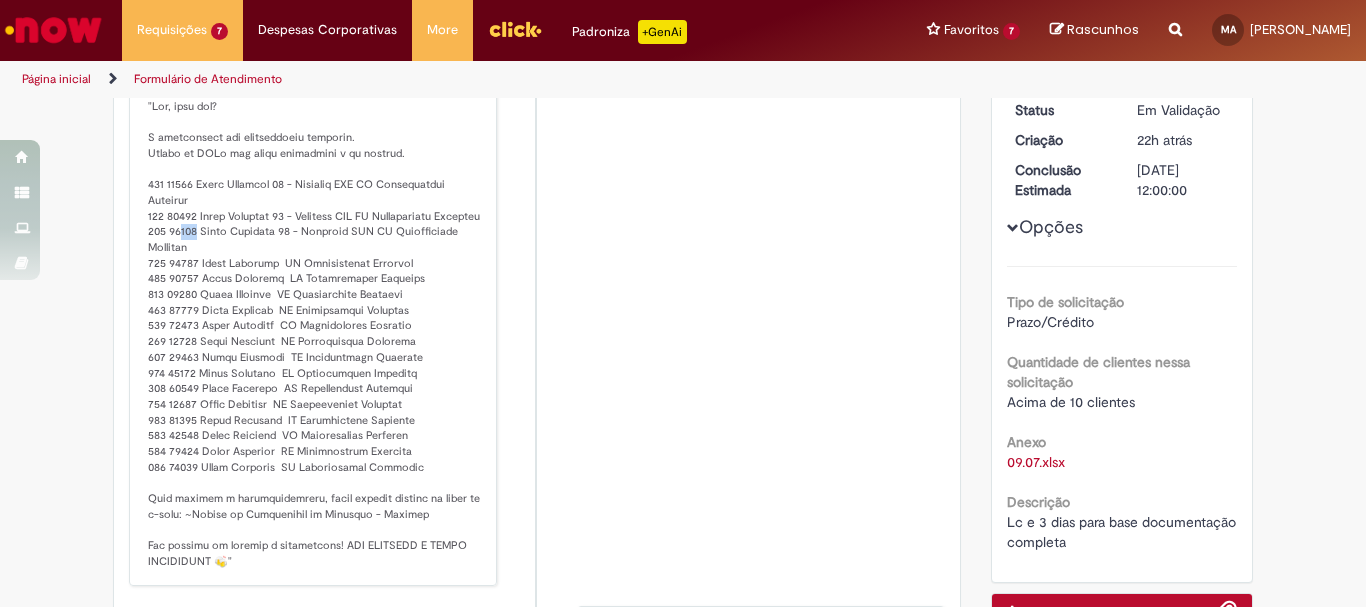 drag, startPoint x: 162, startPoint y: 275, endPoint x: 182, endPoint y: 277, distance: 20.09975 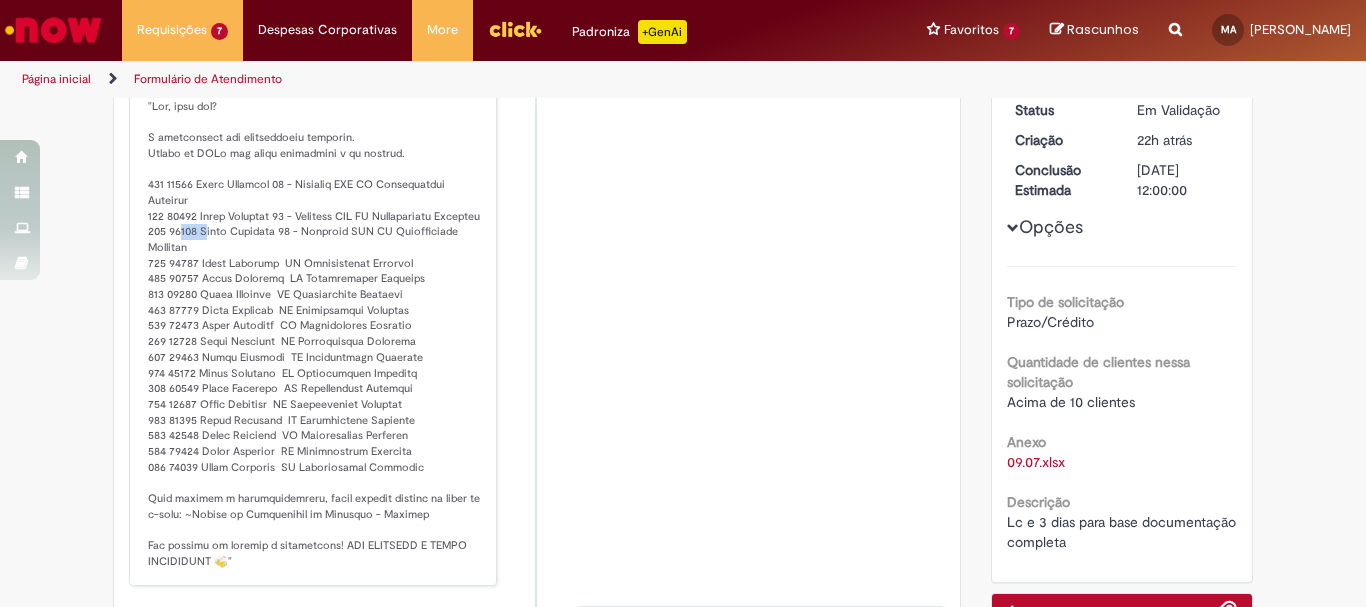 drag, startPoint x: 190, startPoint y: 275, endPoint x: 162, endPoint y: 277, distance: 28.071337 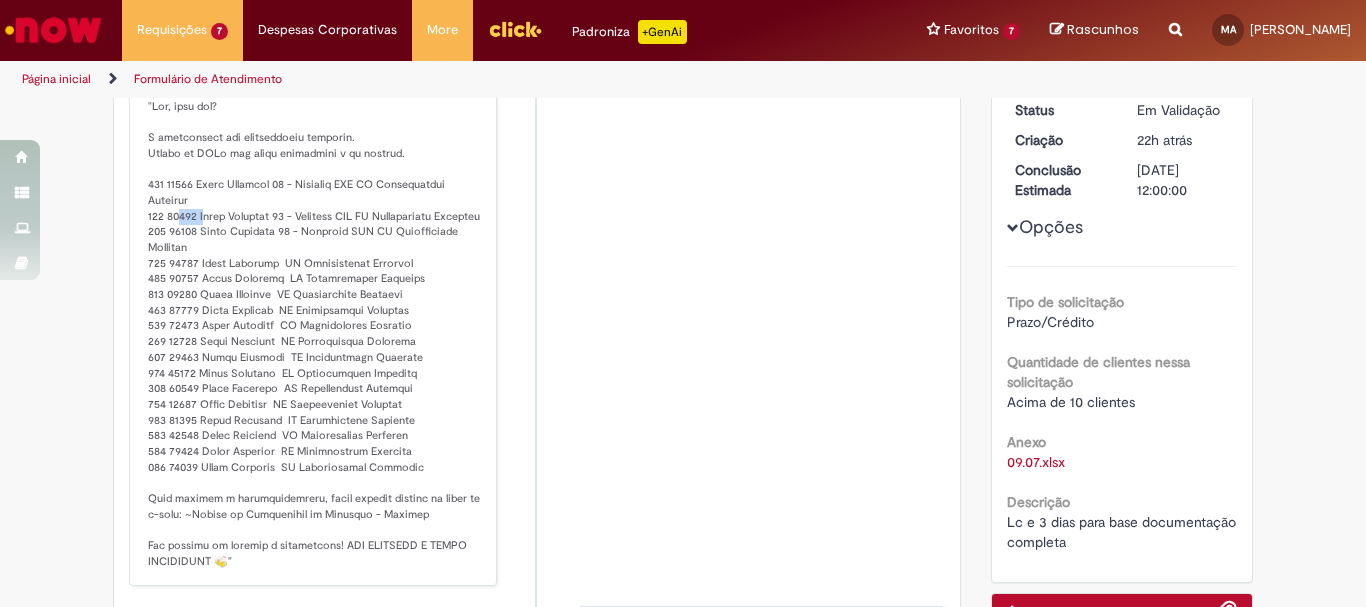 drag, startPoint x: 162, startPoint y: 248, endPoint x: 188, endPoint y: 246, distance: 26.076809 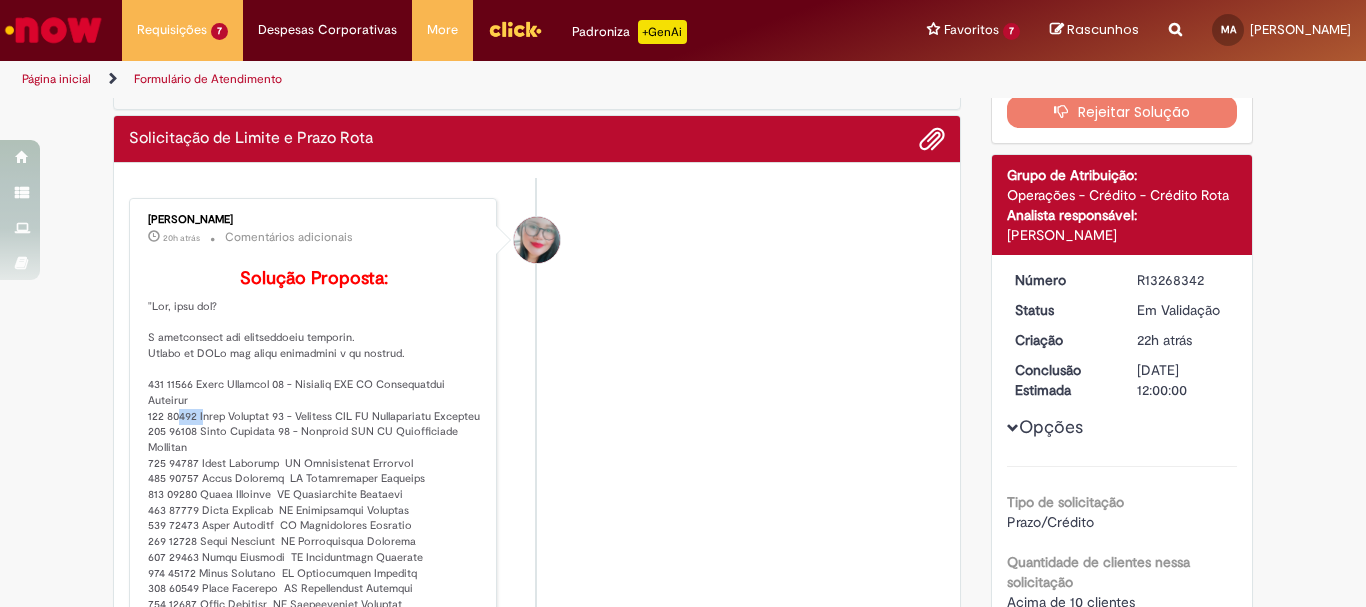 scroll, scrollTop: 0, scrollLeft: 0, axis: both 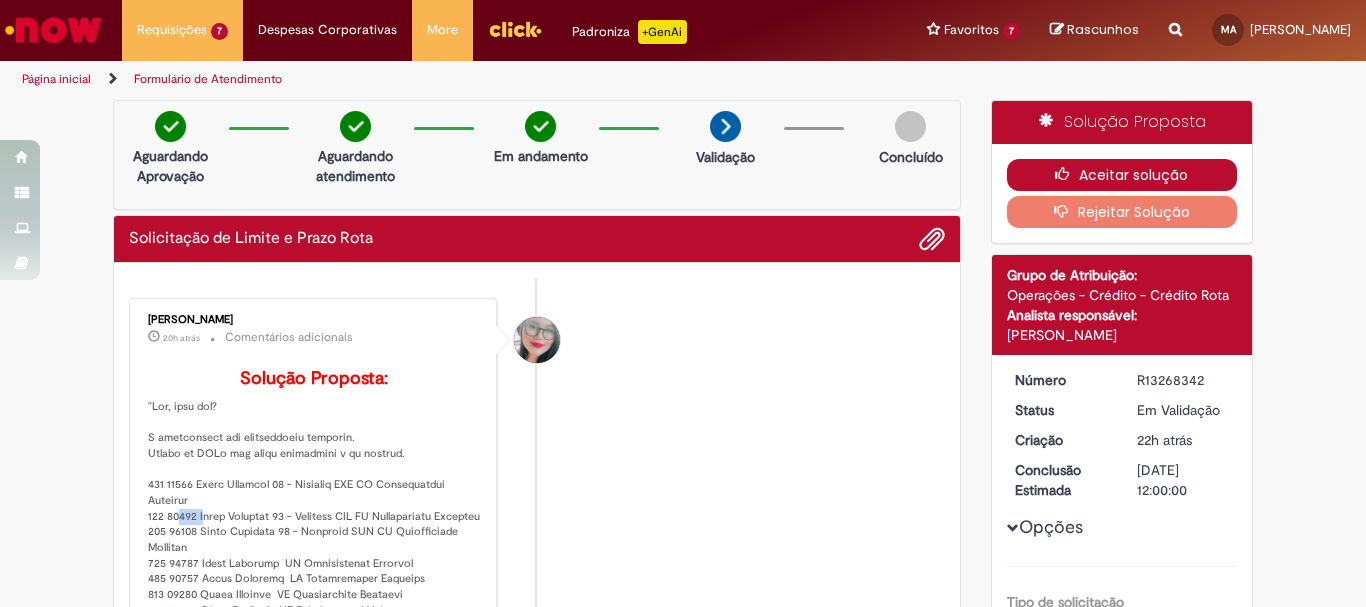 click on "Aceitar solução" at bounding box center (1122, 175) 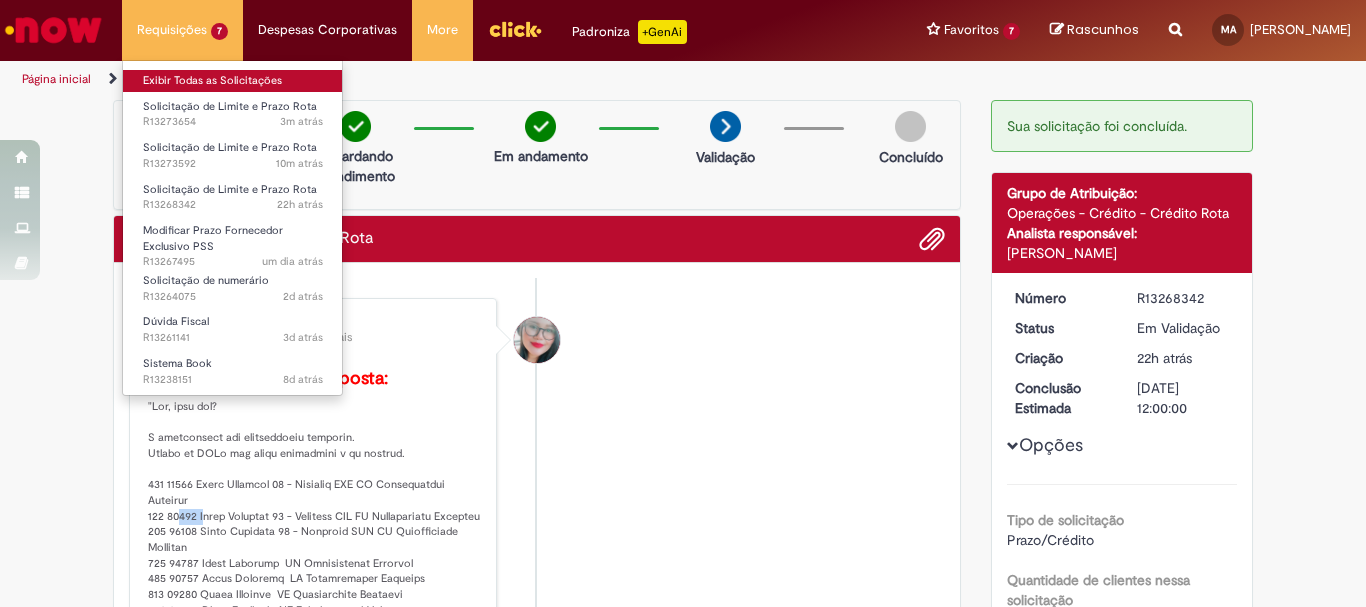 click on "Exibir Todas as Solicitações" at bounding box center (233, 81) 